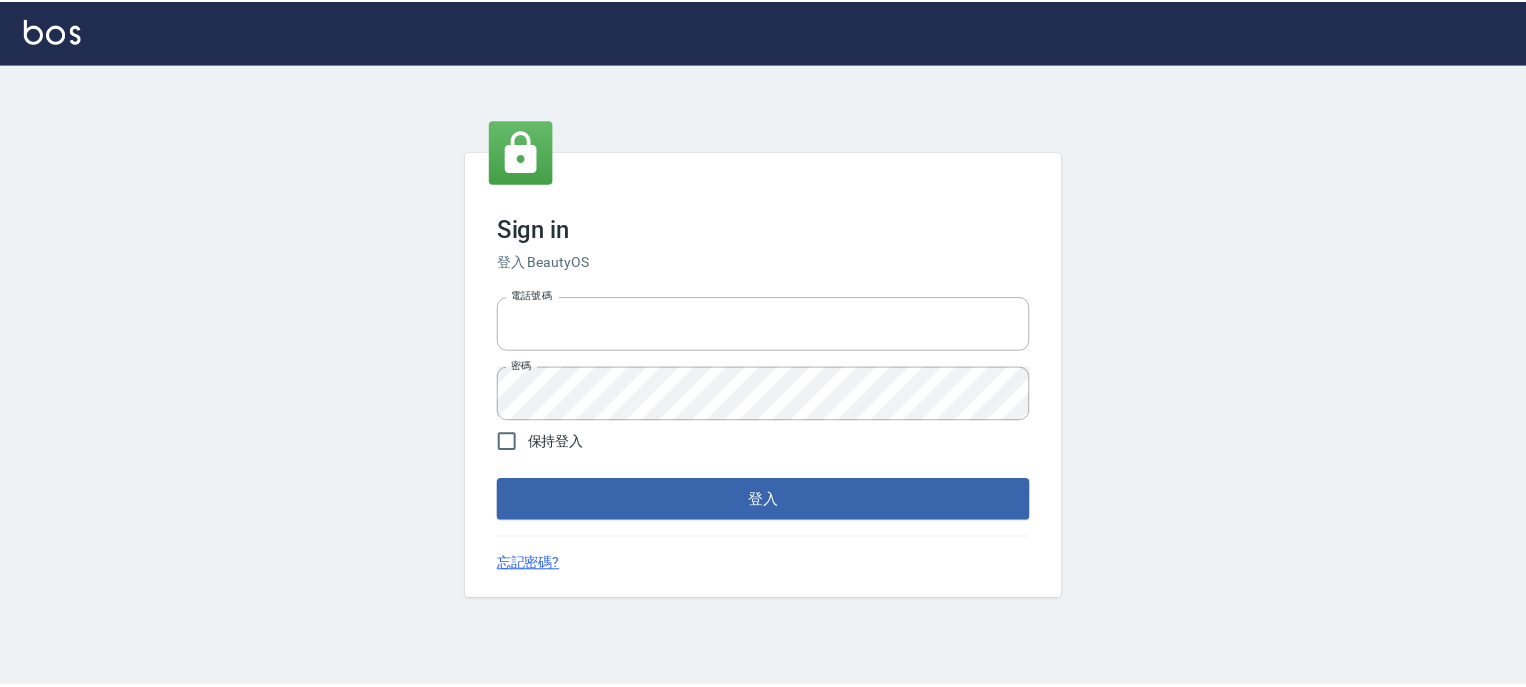 scroll, scrollTop: 0, scrollLeft: 0, axis: both 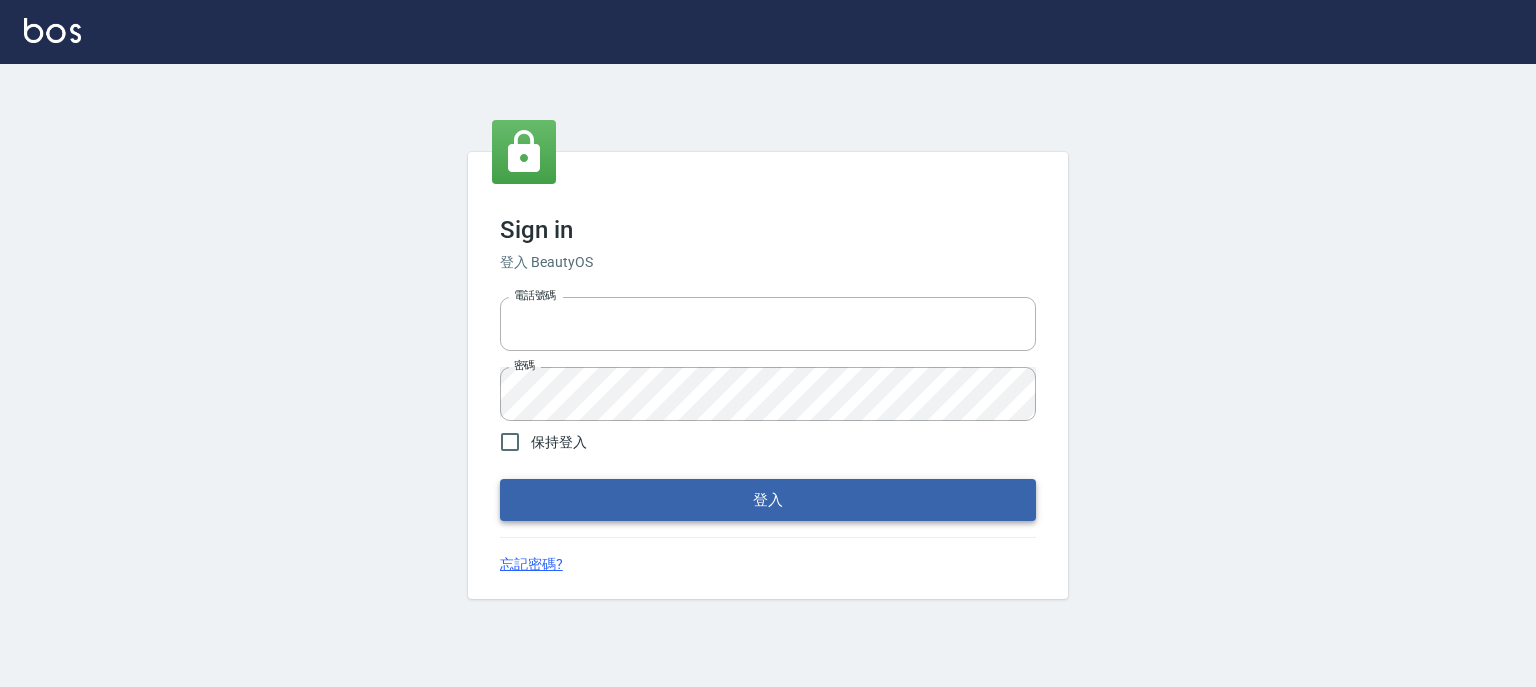 type on "0952331713" 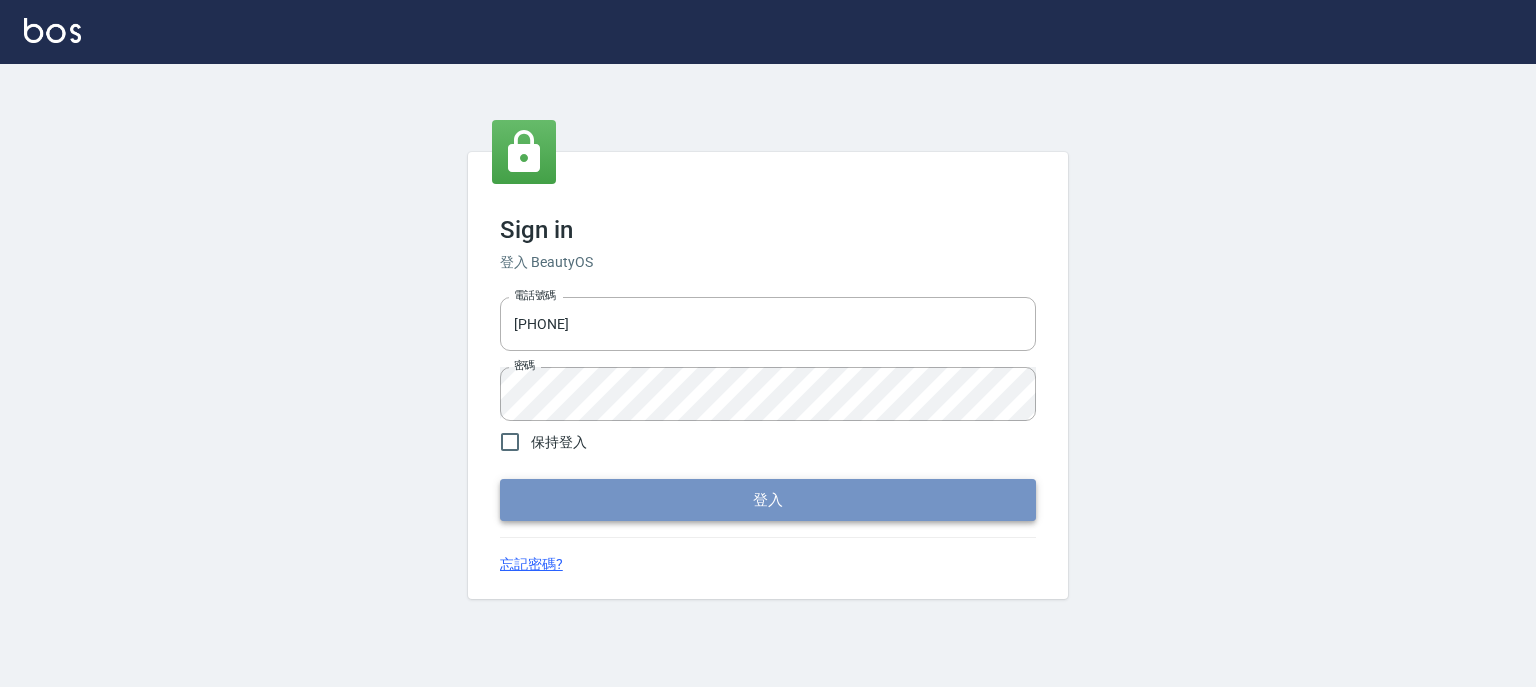 click on "登入" at bounding box center (768, 500) 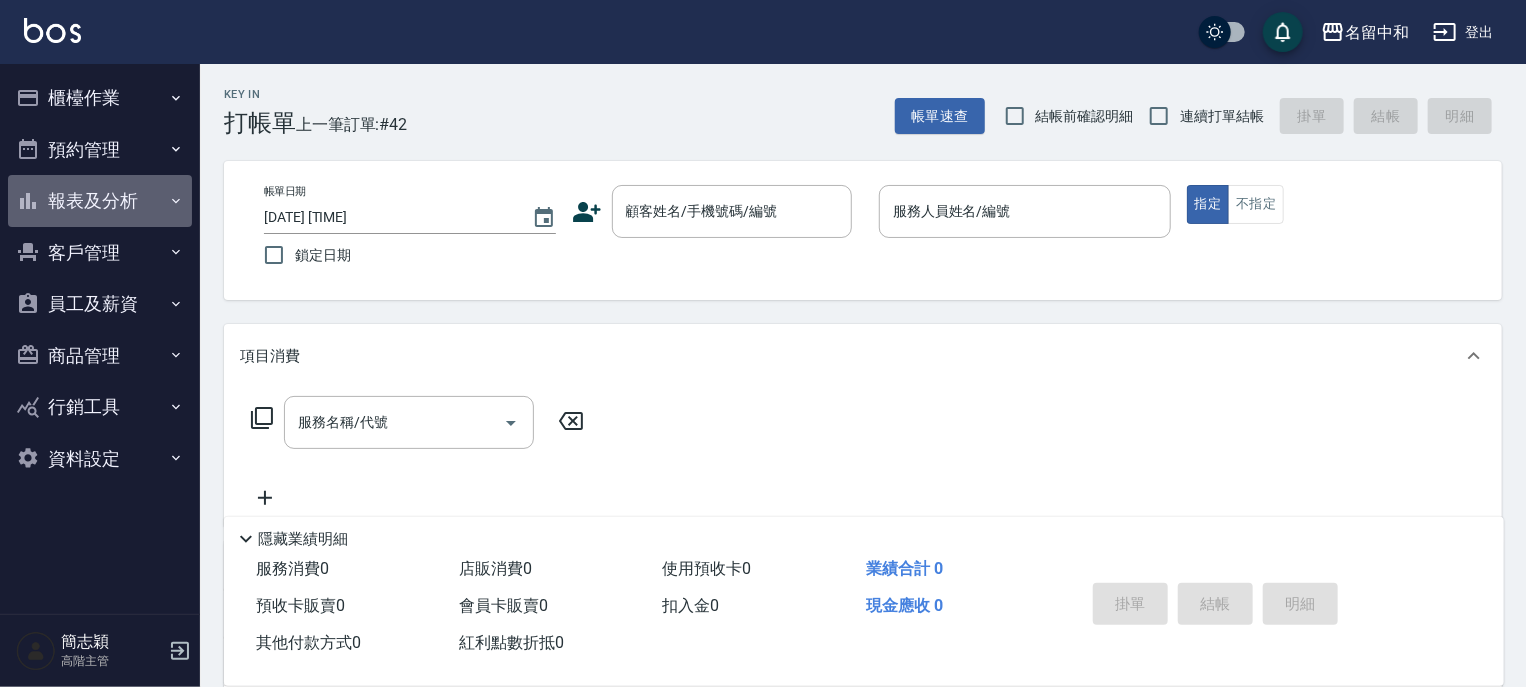 click 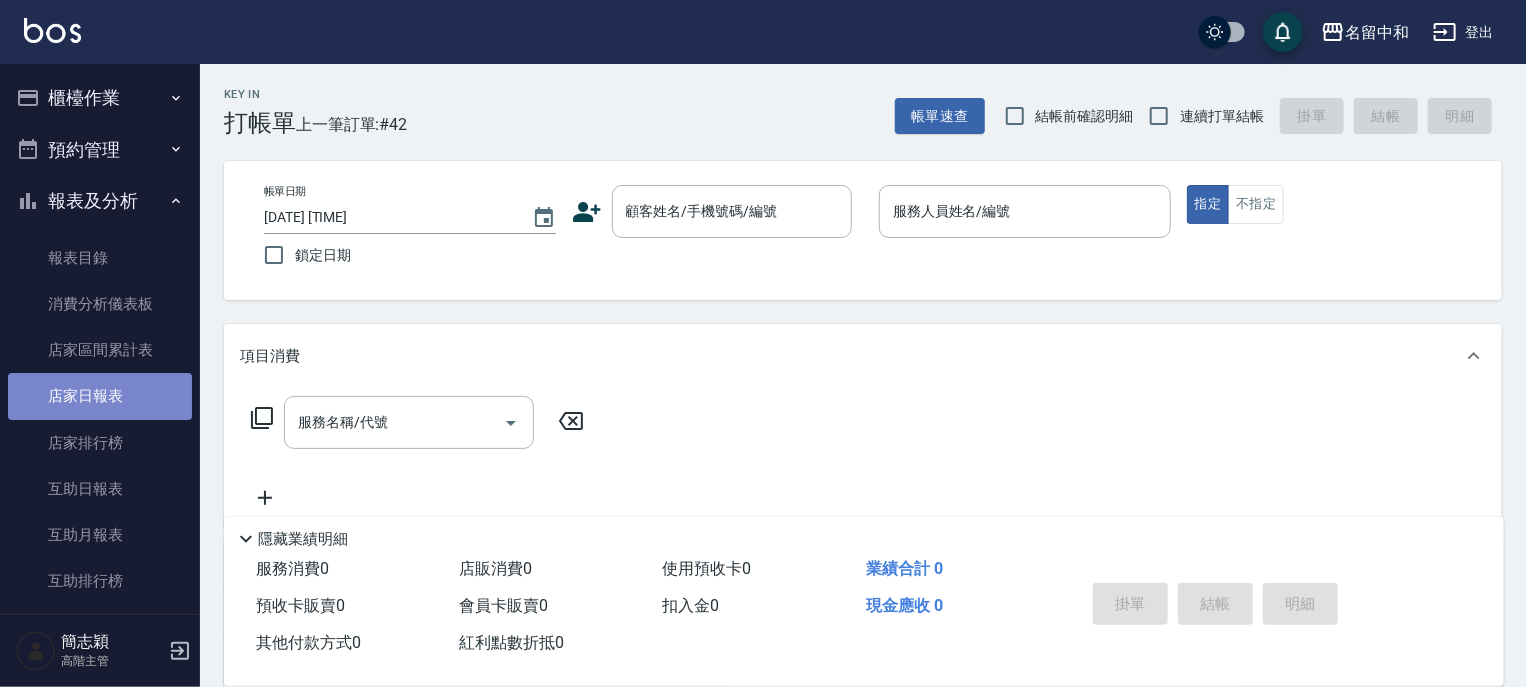 click on "店家日報表" at bounding box center (100, 396) 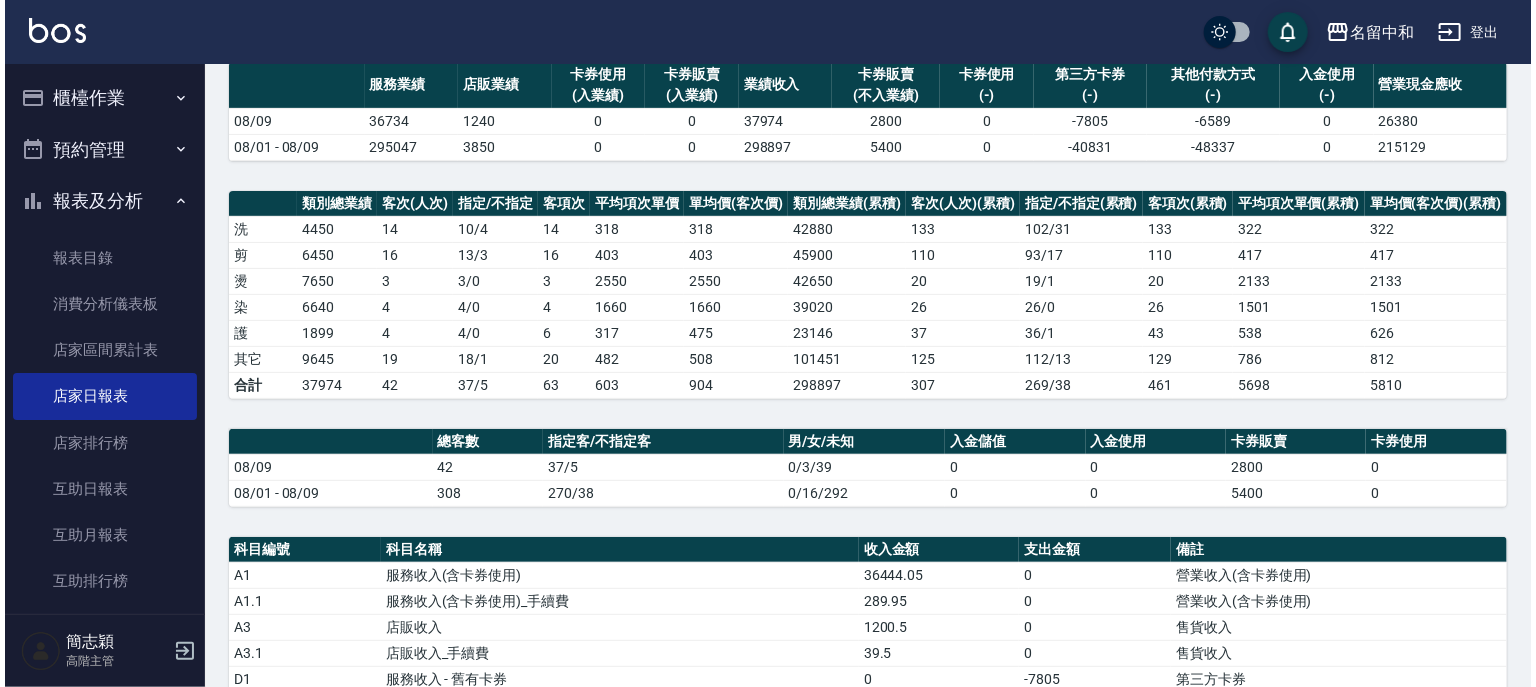 scroll, scrollTop: 0, scrollLeft: 0, axis: both 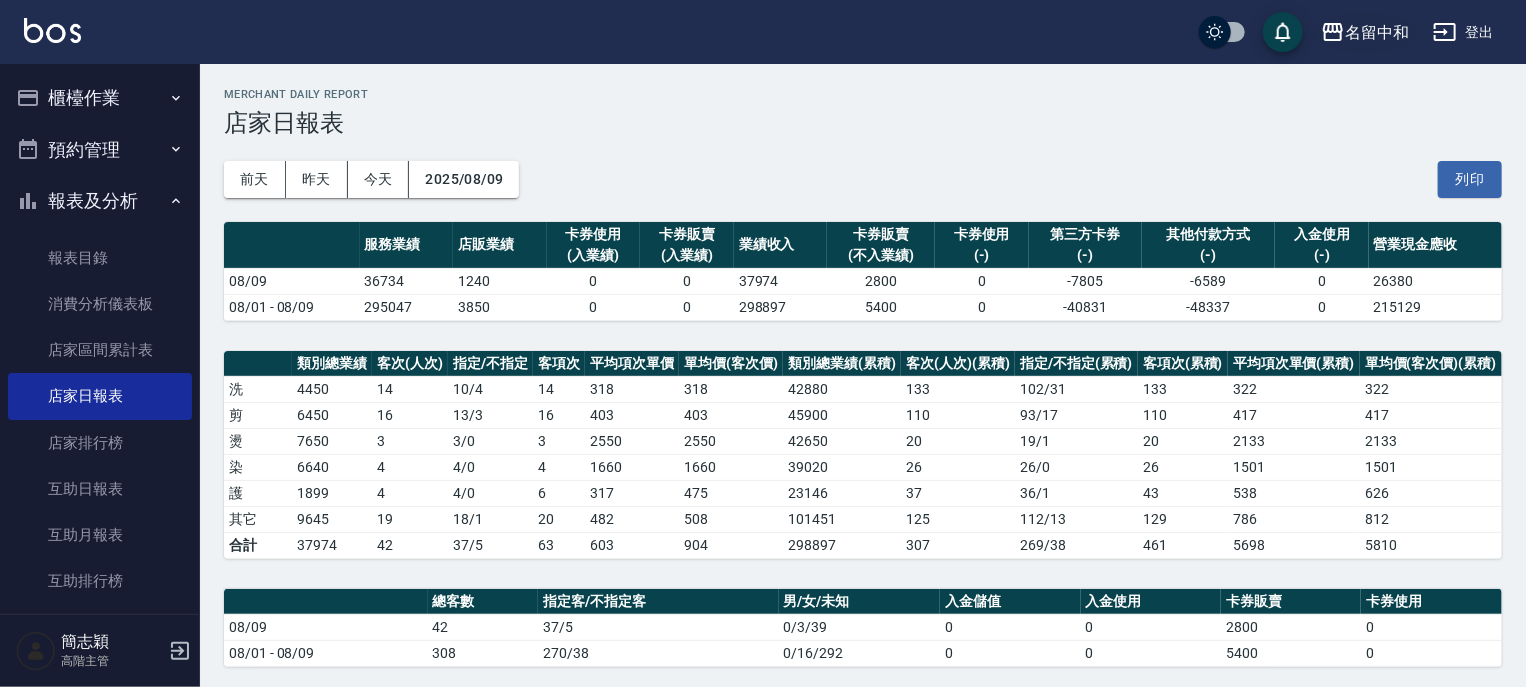 click 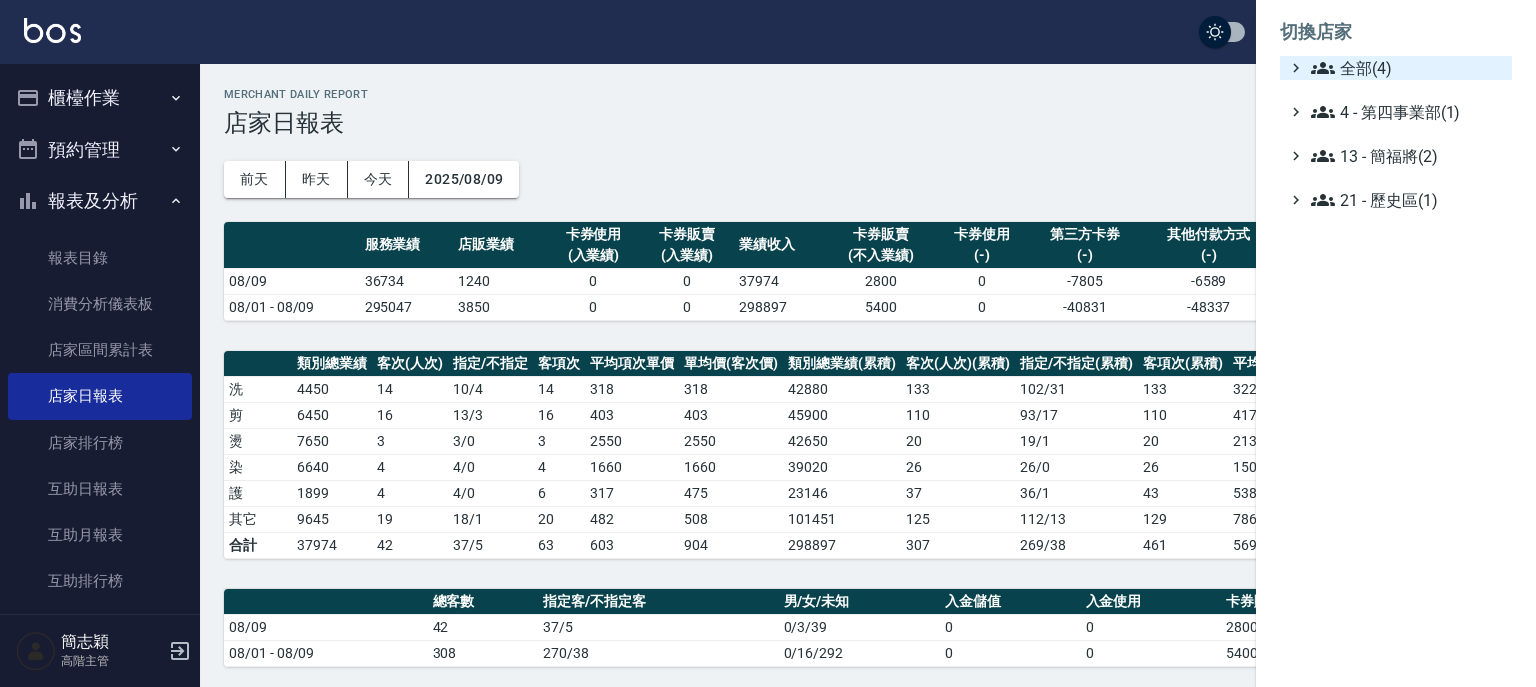click on "全部(4)" at bounding box center (1405, 68) 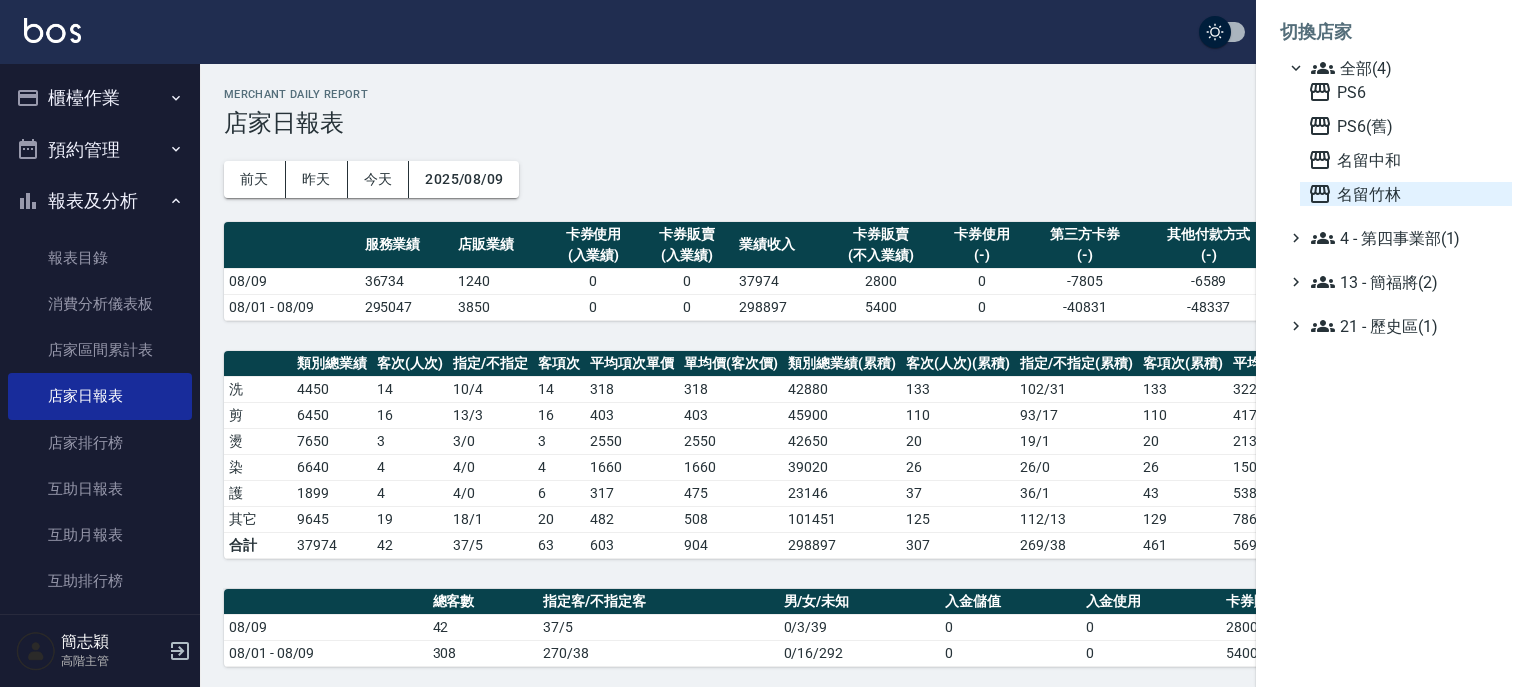 click 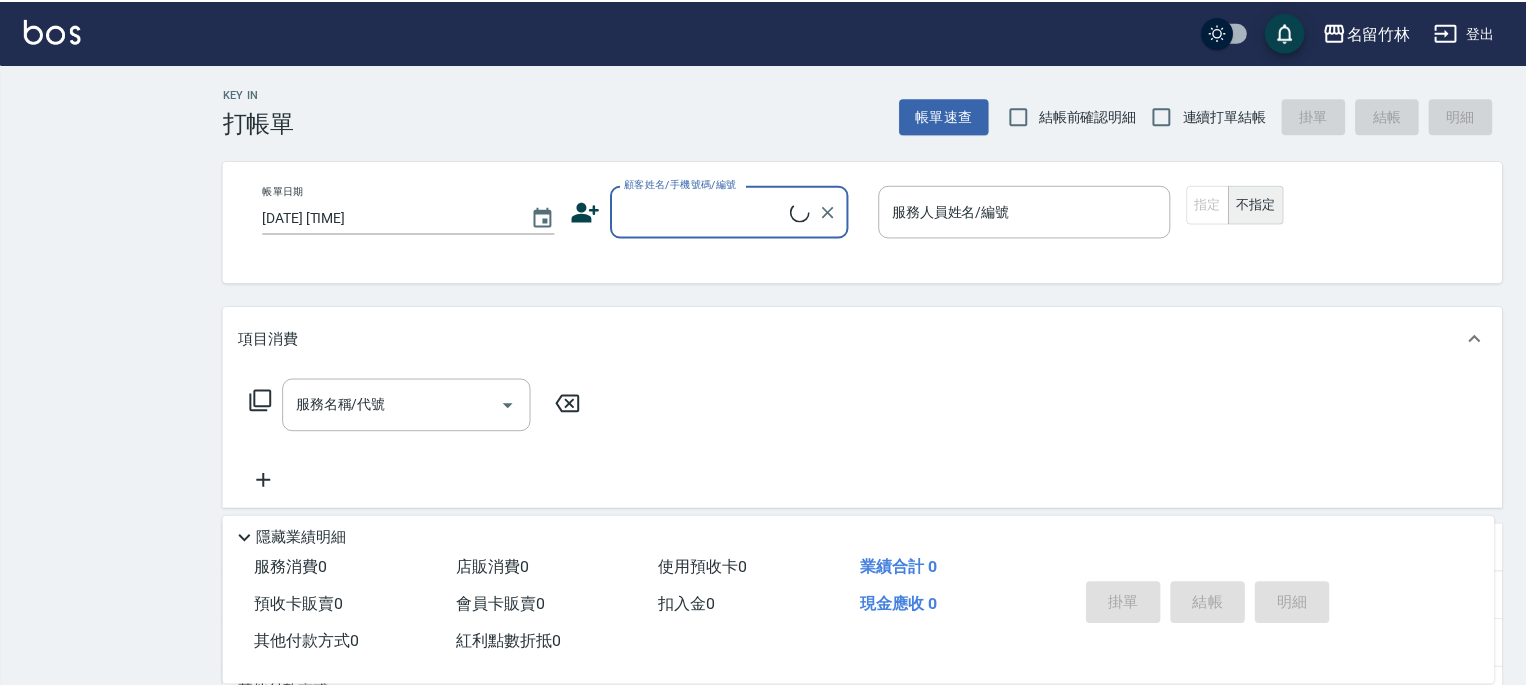 scroll, scrollTop: 0, scrollLeft: 0, axis: both 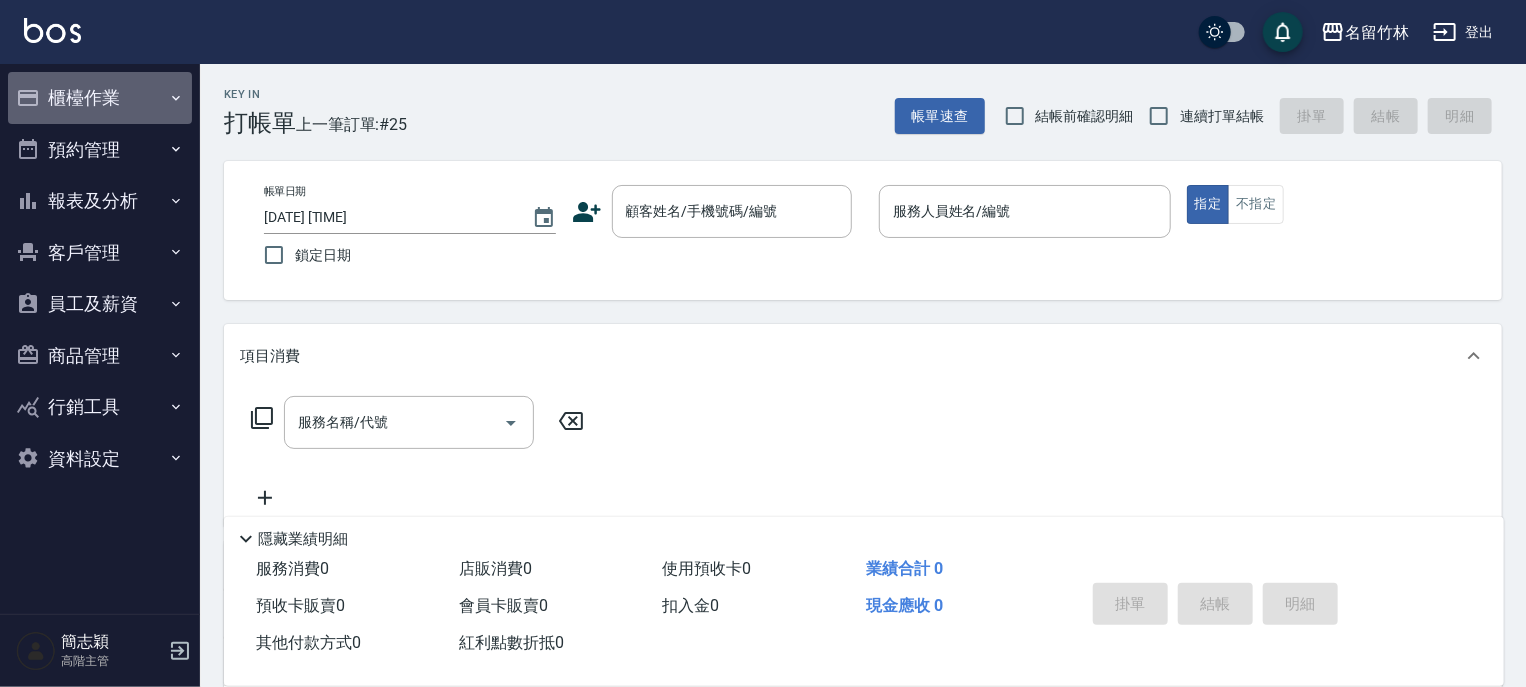 click 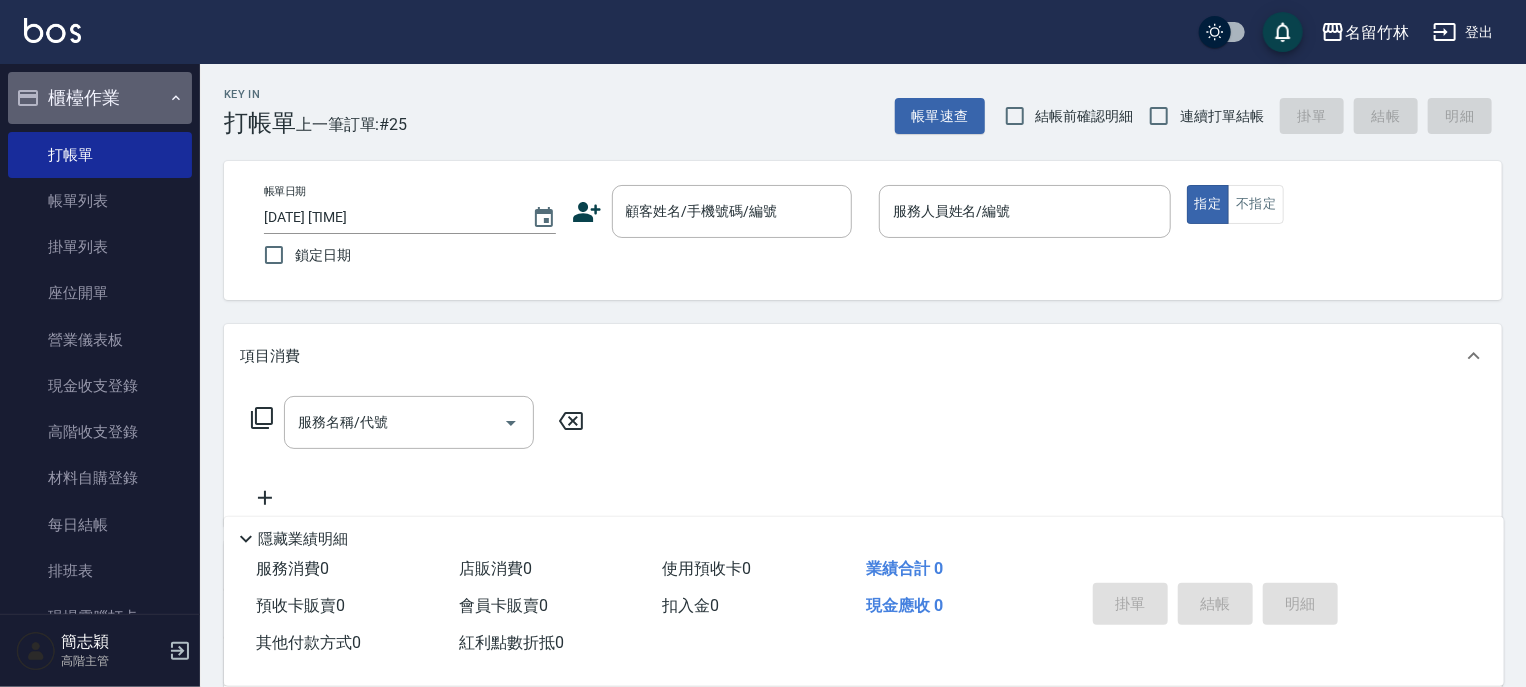 click 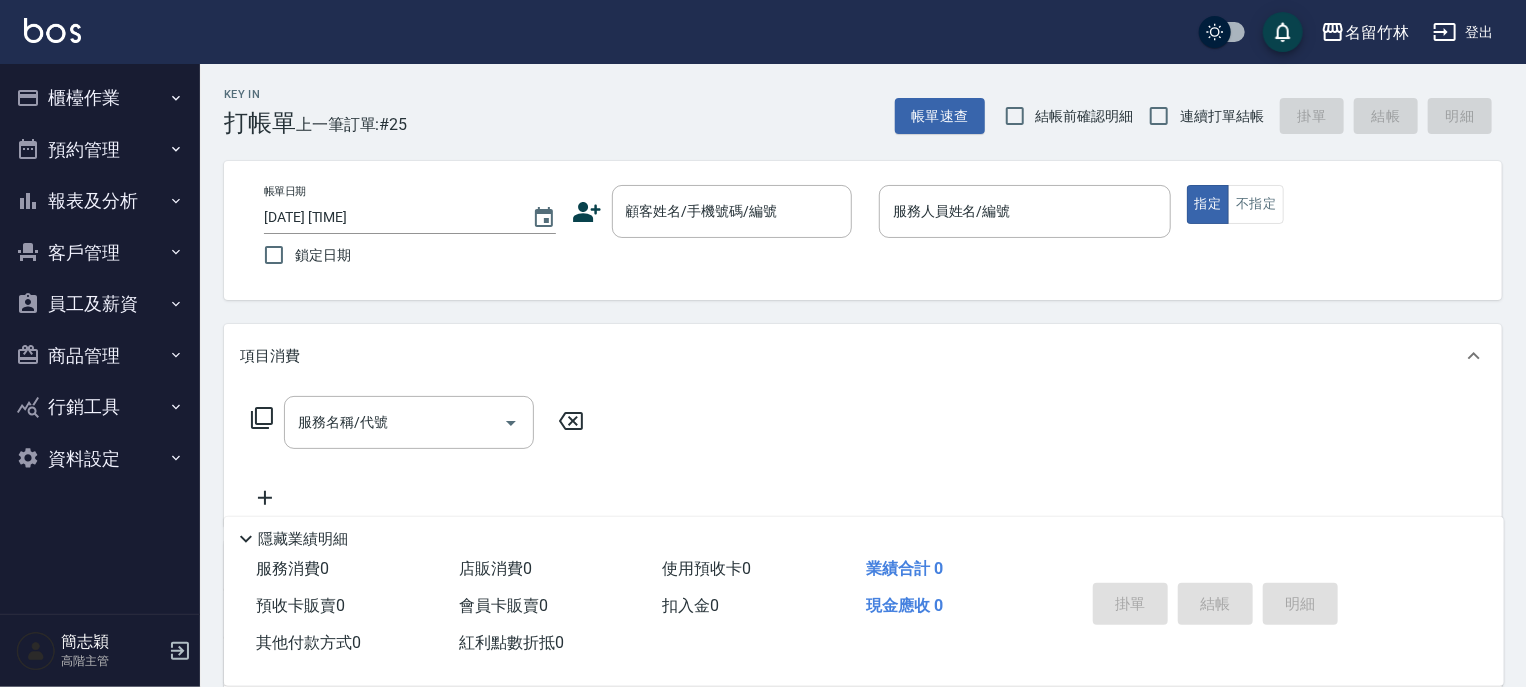 click 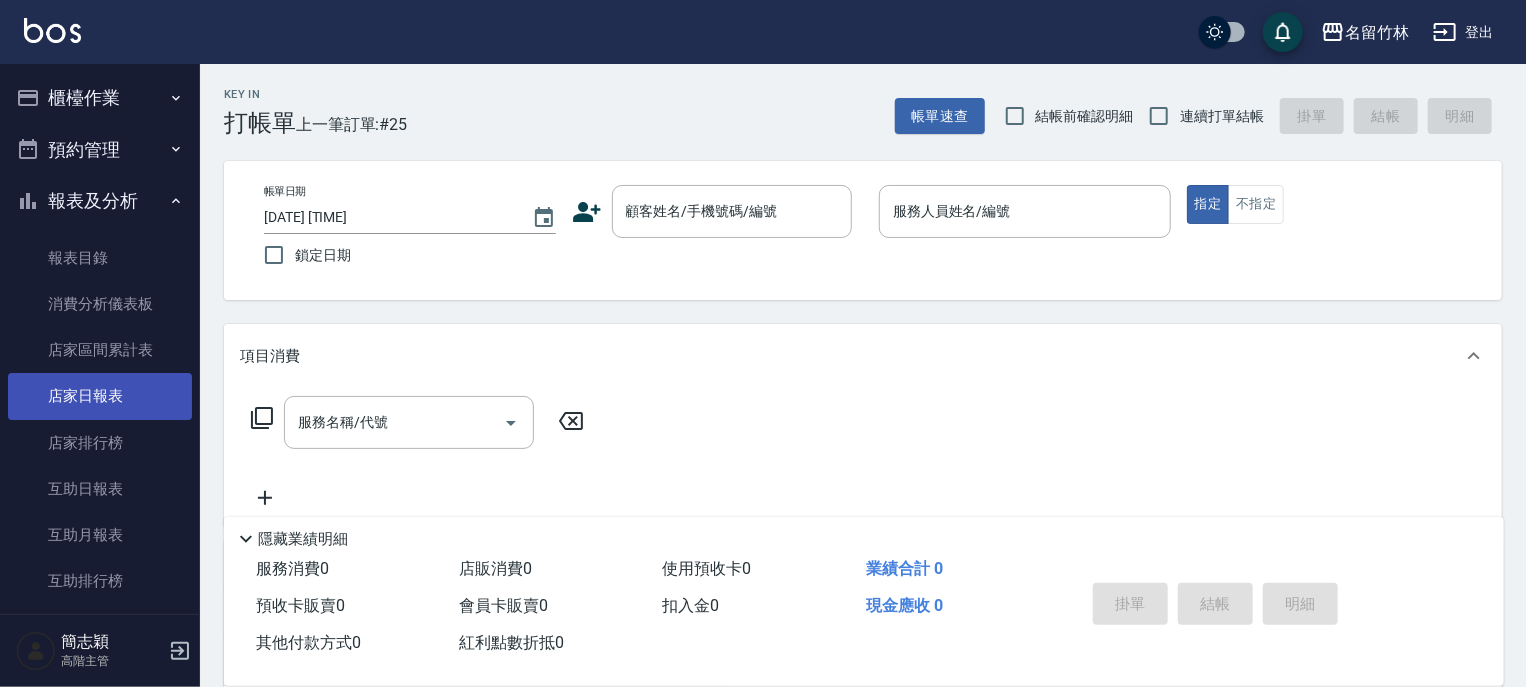 click on "店家日報表" at bounding box center (100, 396) 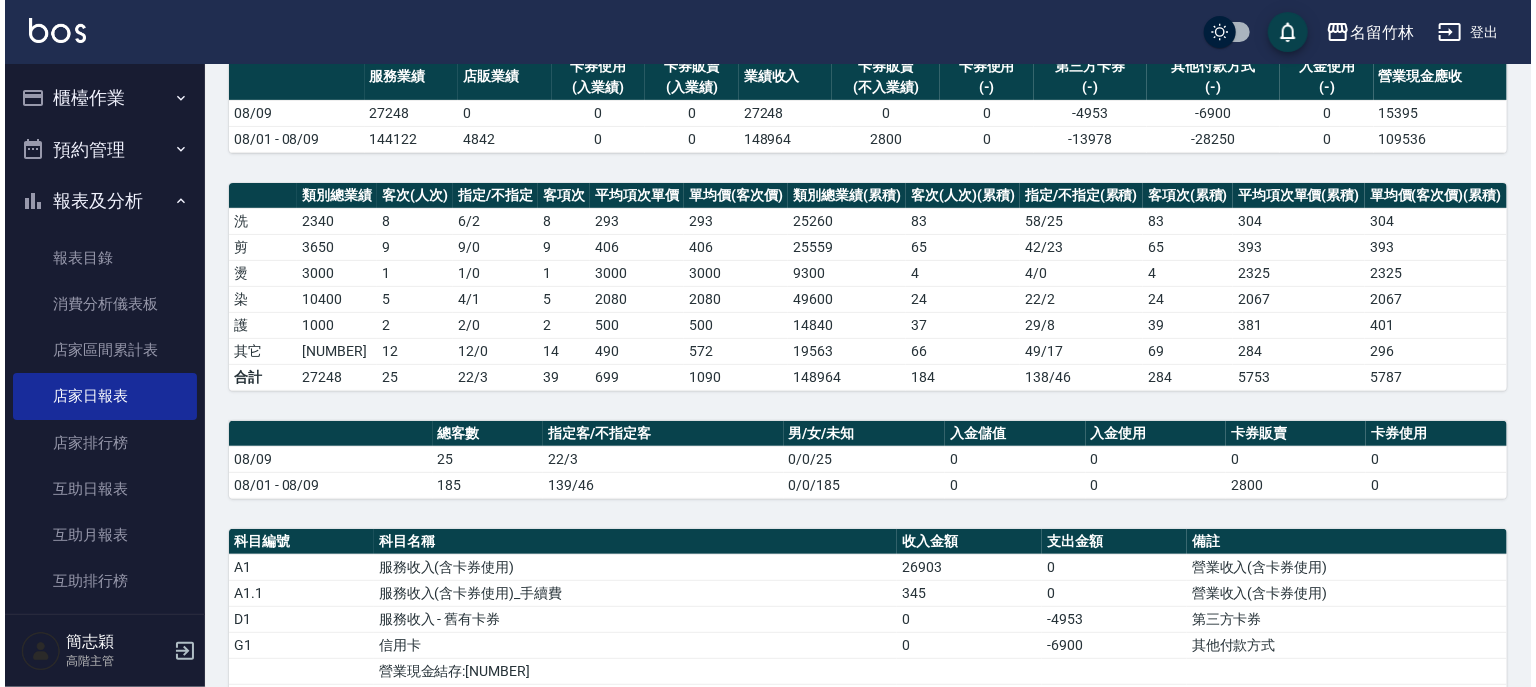scroll, scrollTop: 80, scrollLeft: 0, axis: vertical 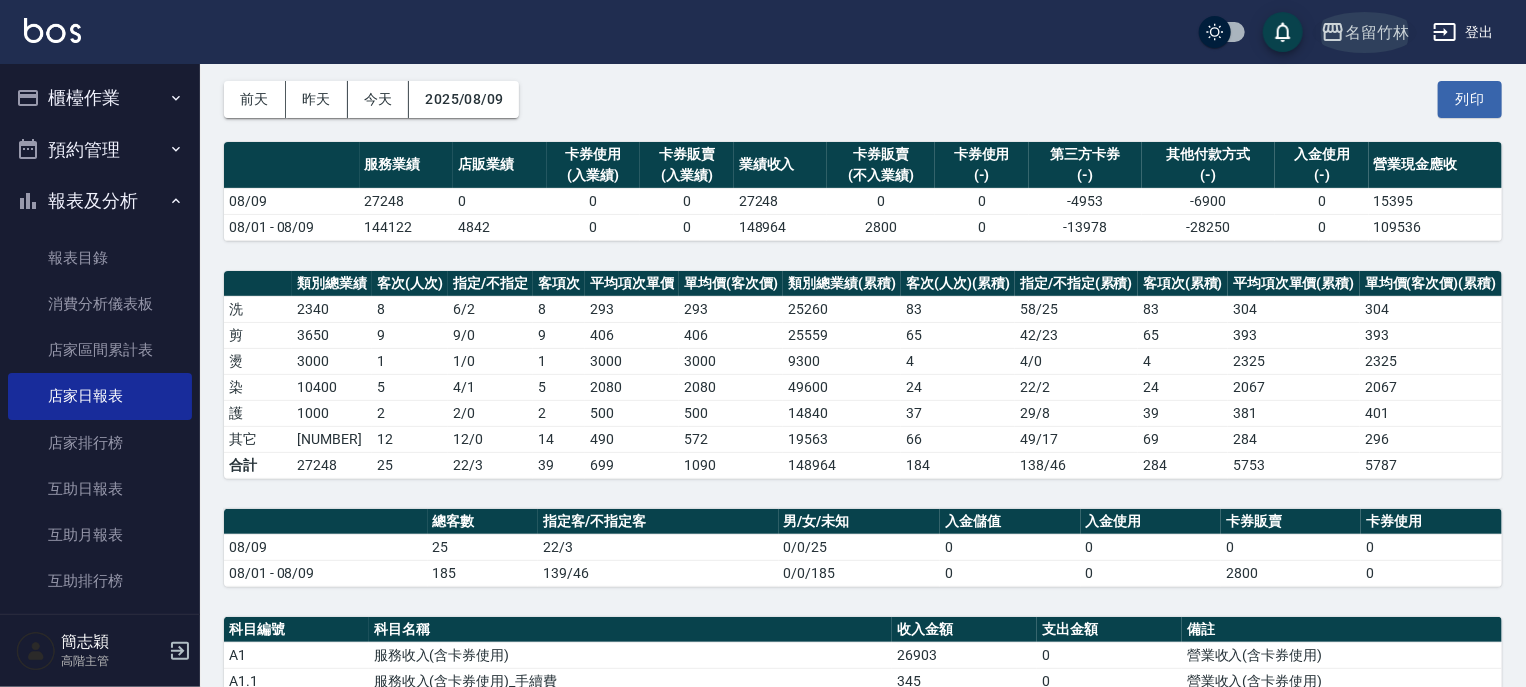 click 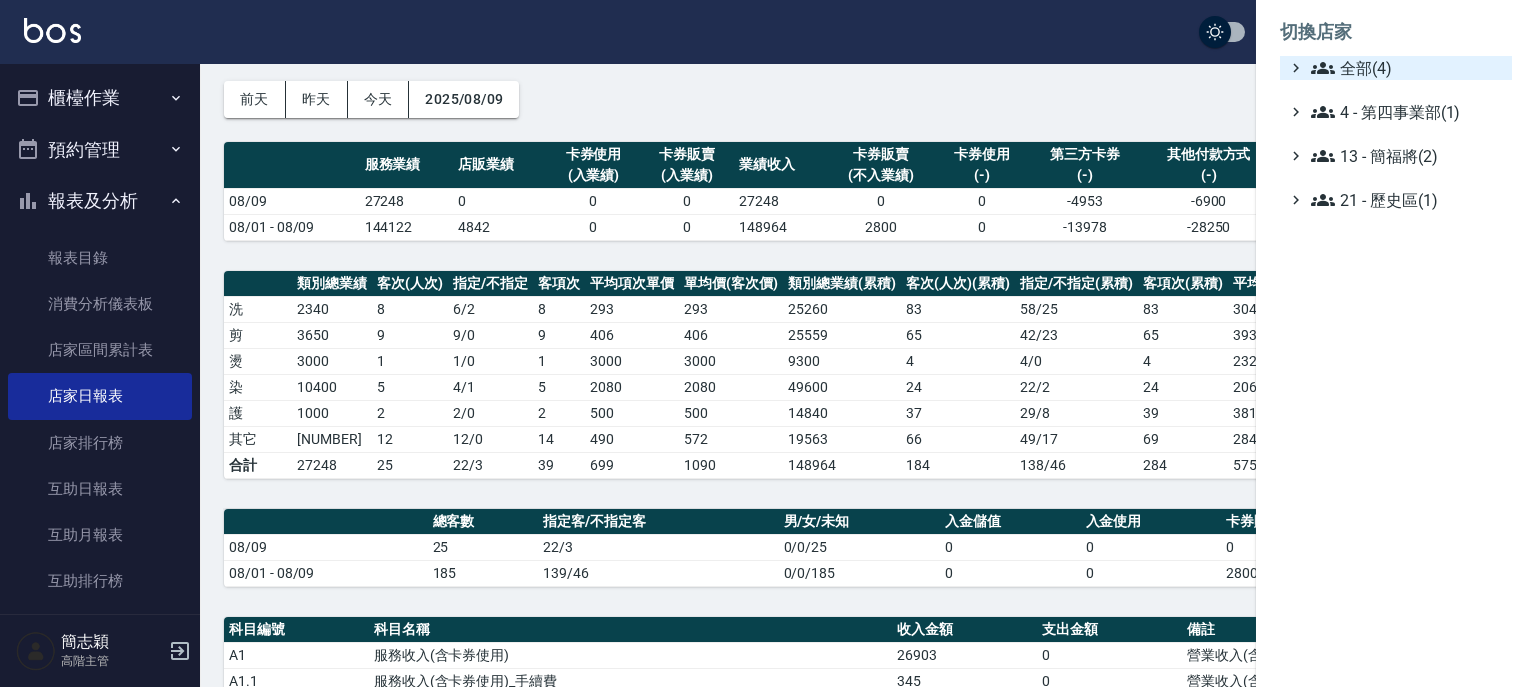 click 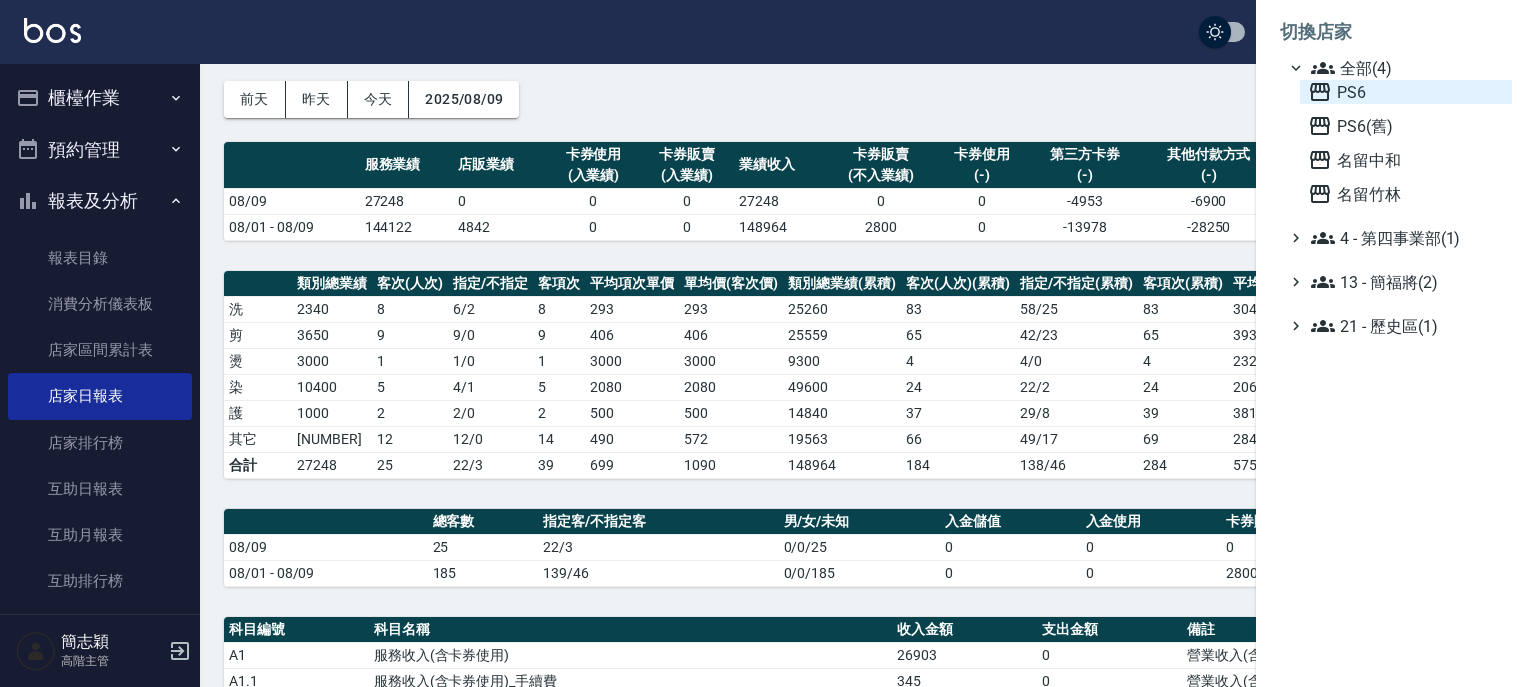 click 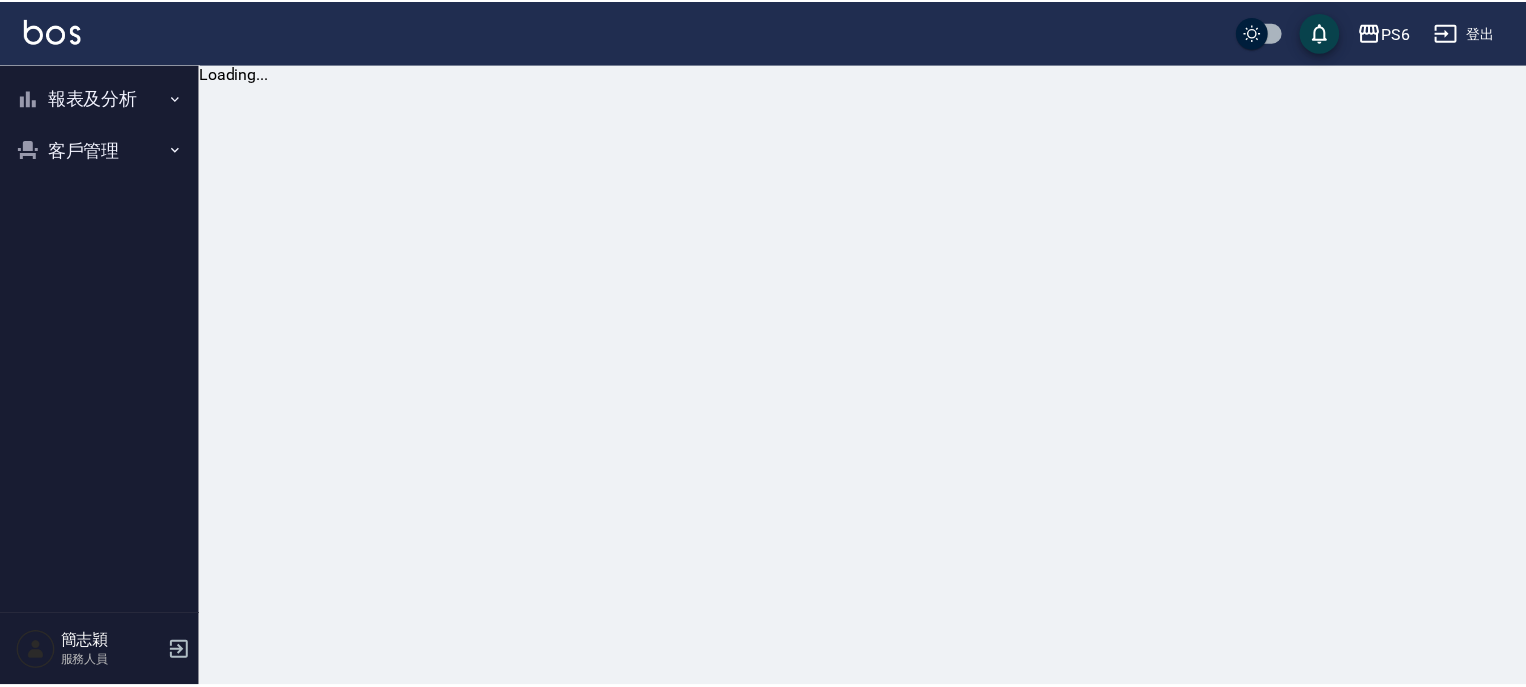 scroll, scrollTop: 0, scrollLeft: 0, axis: both 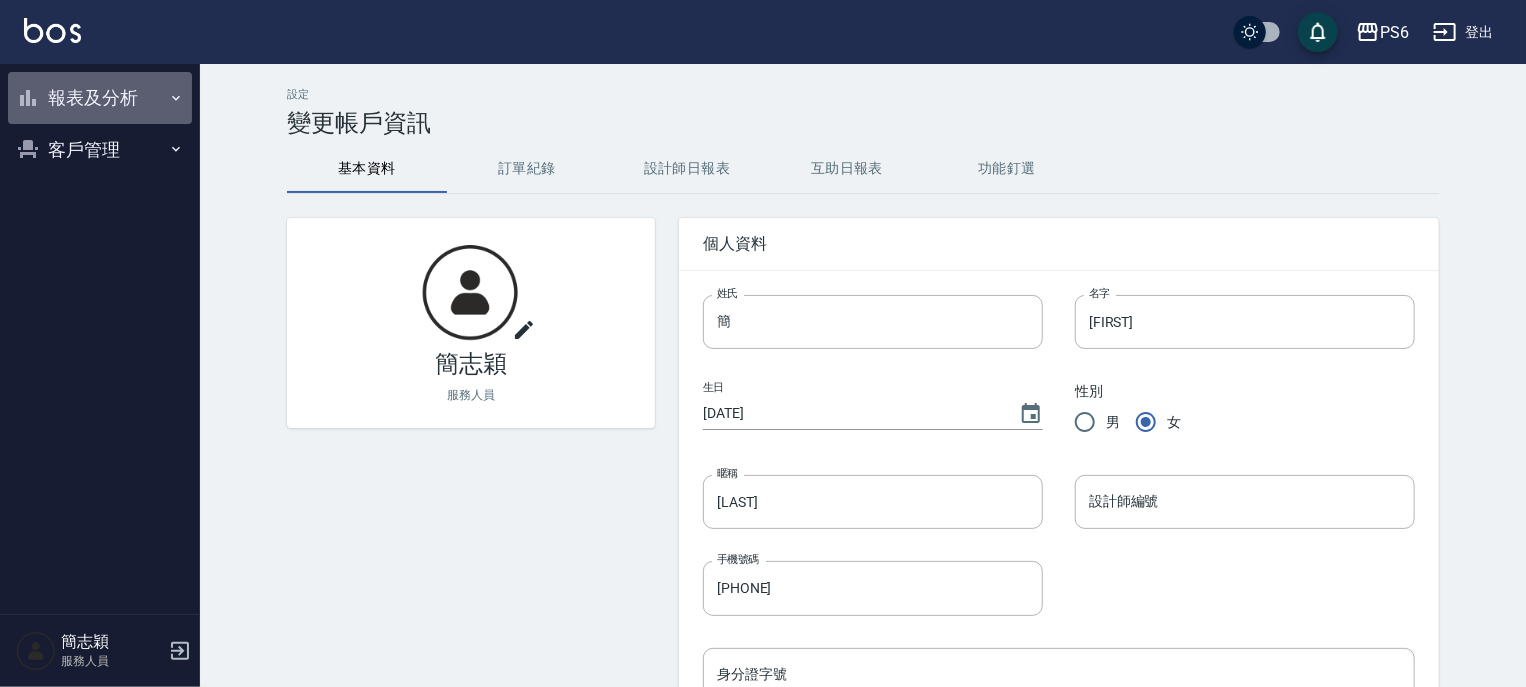 click 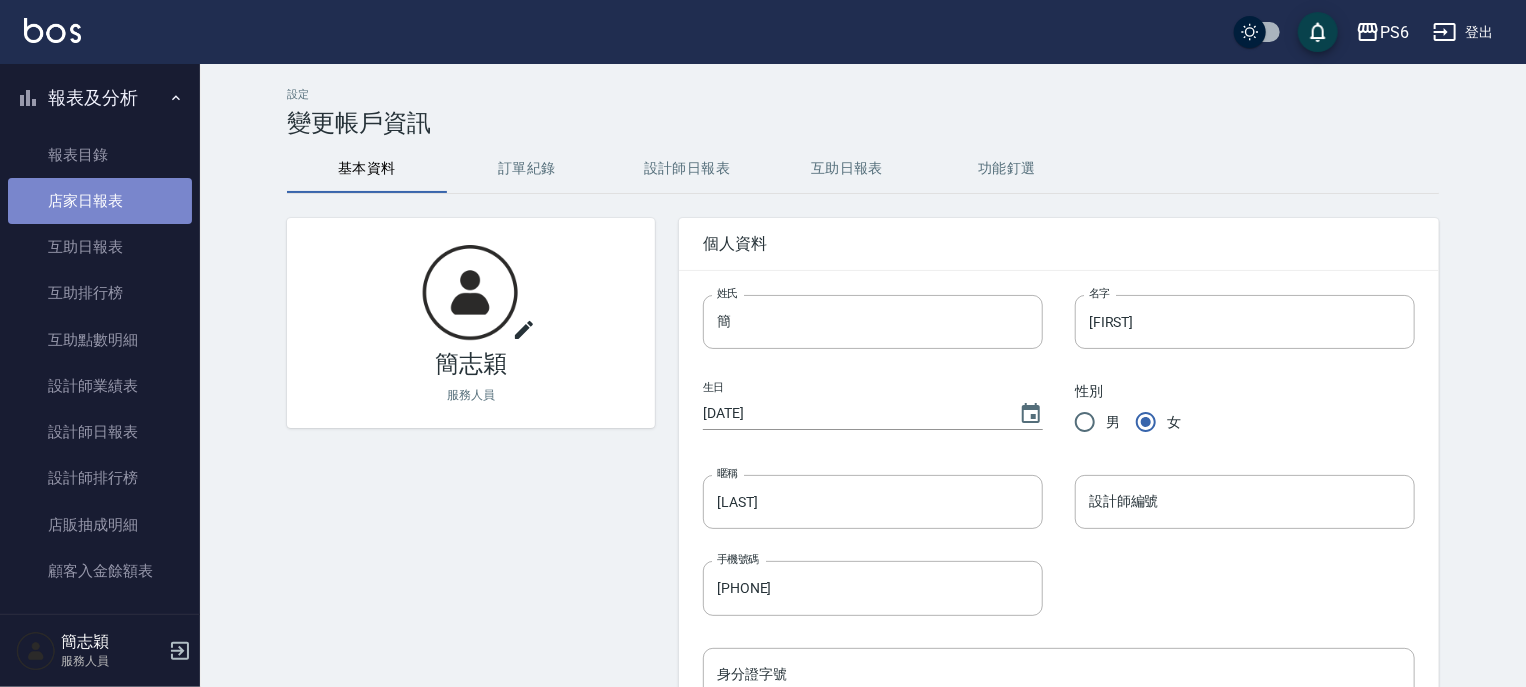 click on "店家日報表" at bounding box center [100, 201] 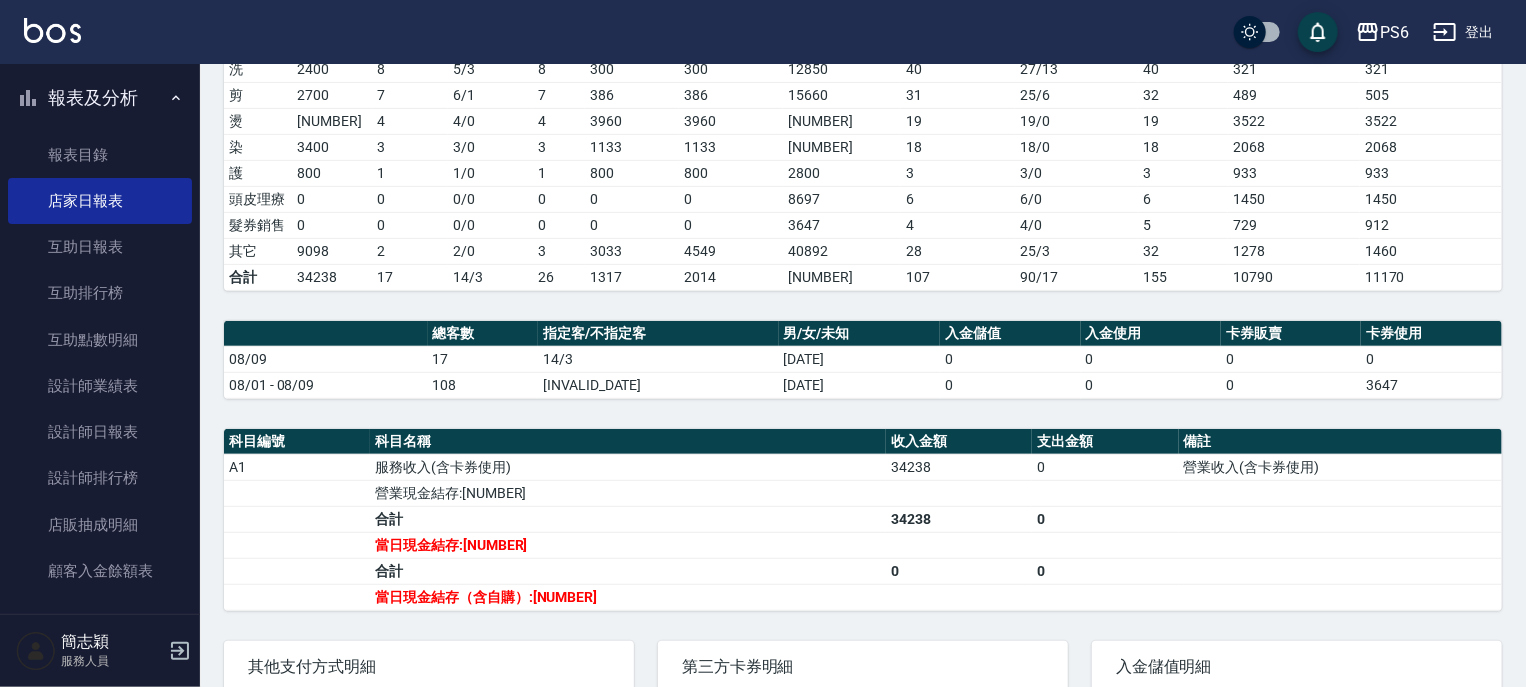 scroll, scrollTop: 400, scrollLeft: 0, axis: vertical 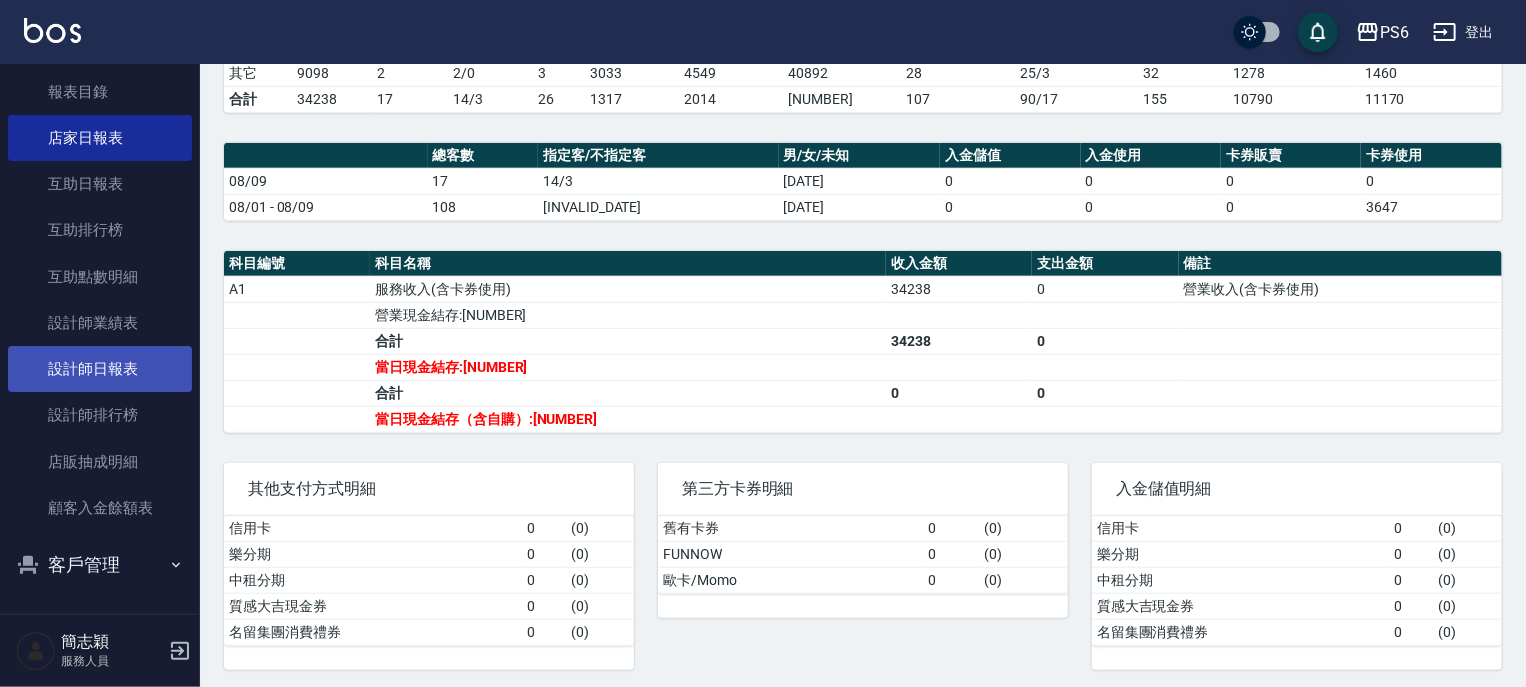 click on "設計師日報表" at bounding box center (100, 369) 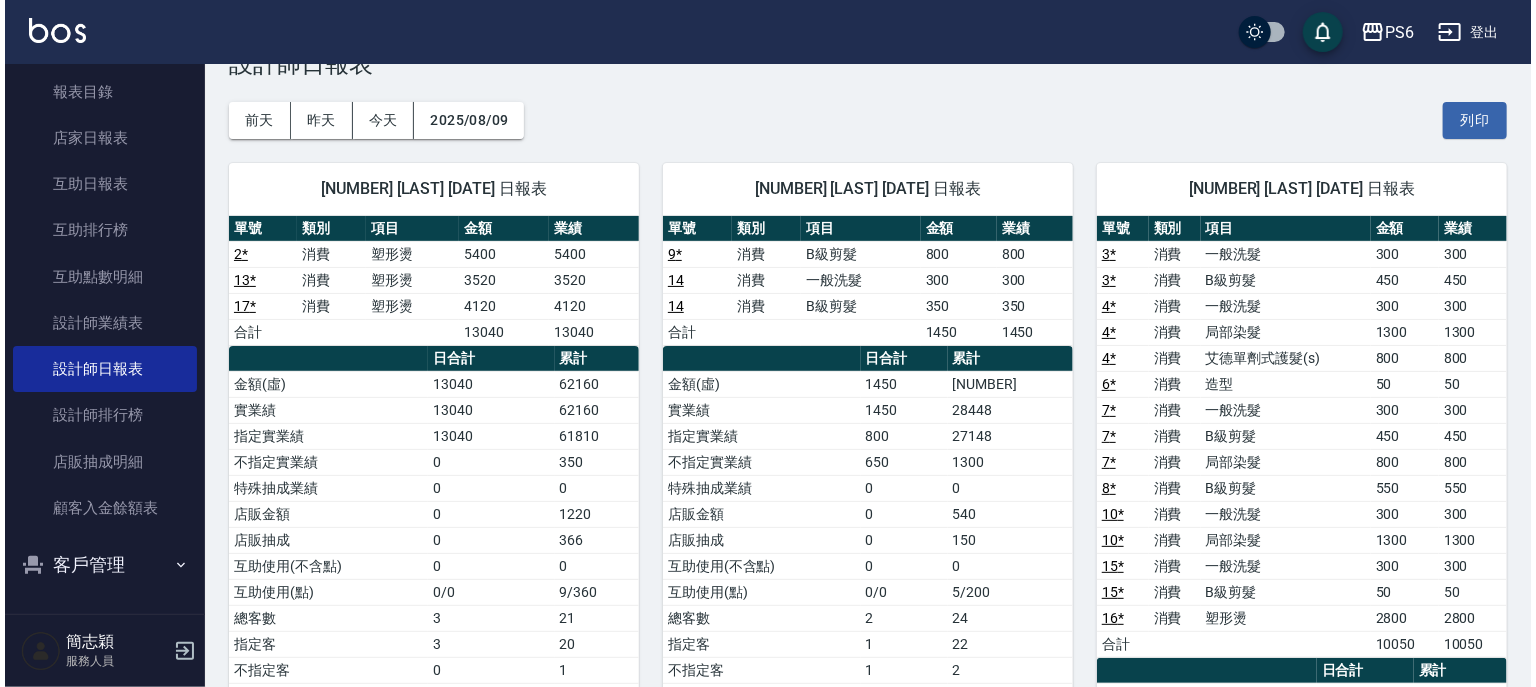 scroll, scrollTop: 0, scrollLeft: 0, axis: both 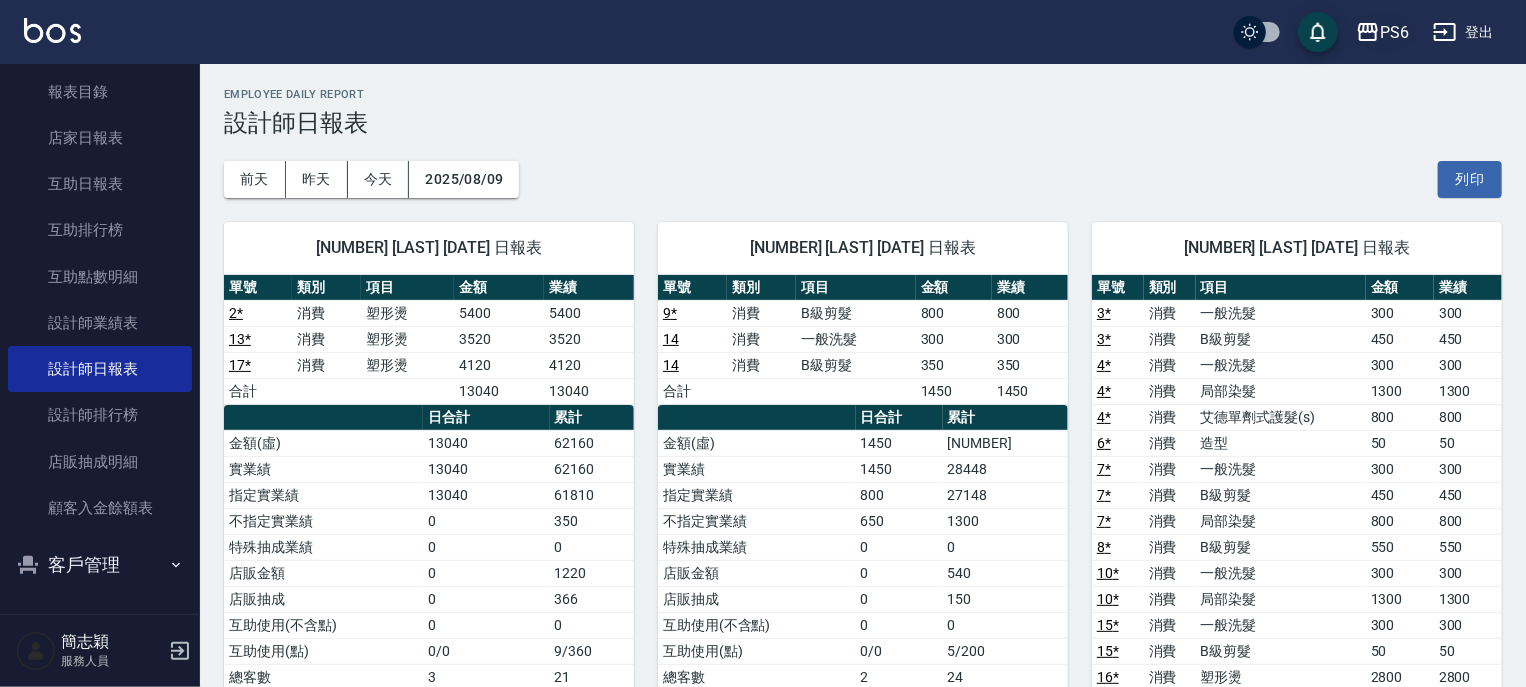 click 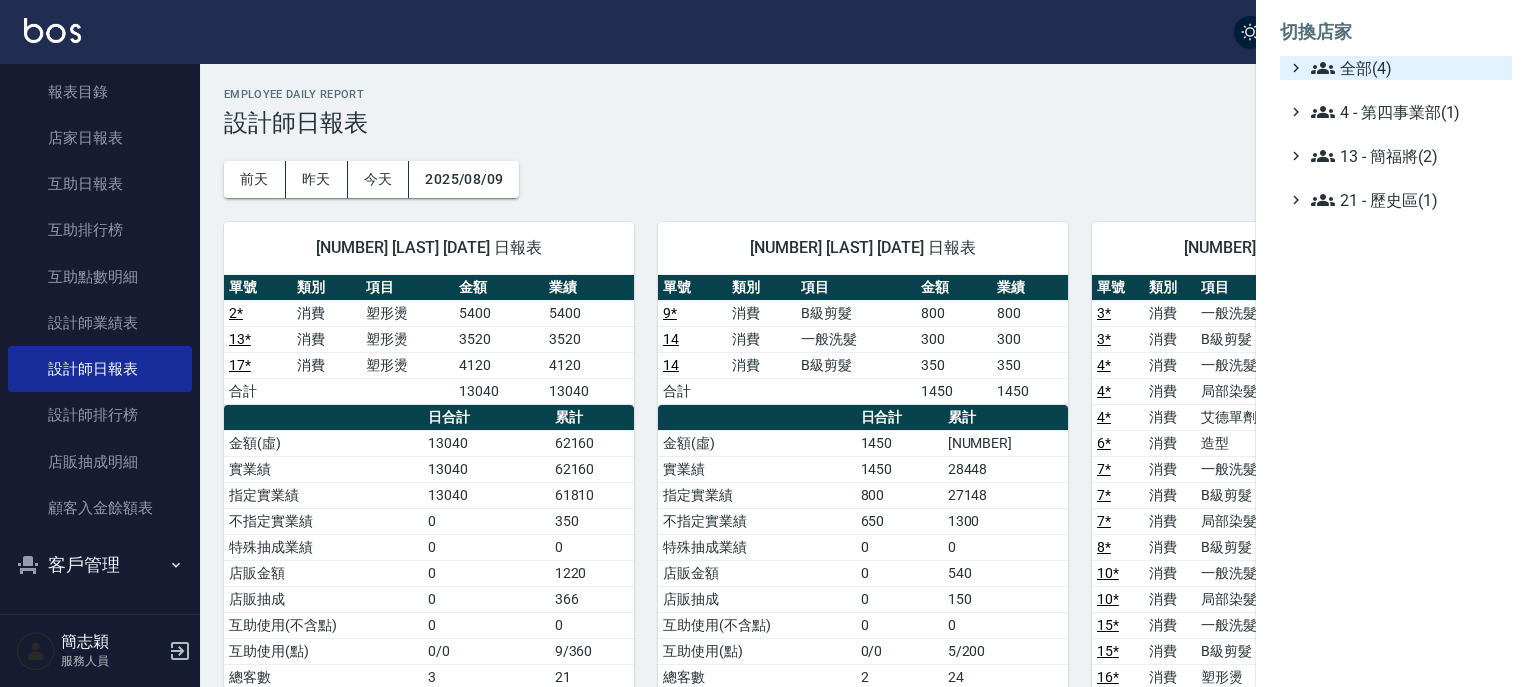 click on "全部(4)" at bounding box center (1407, 68) 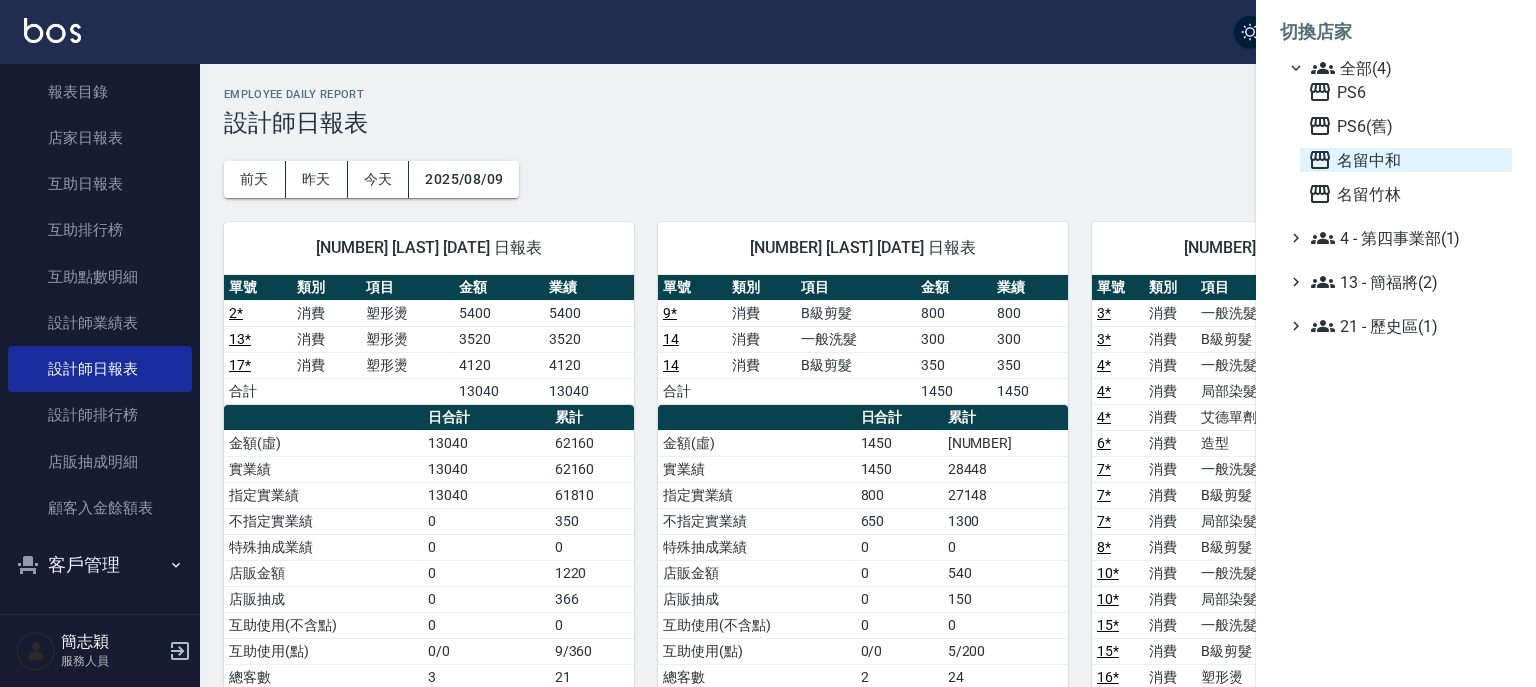 click 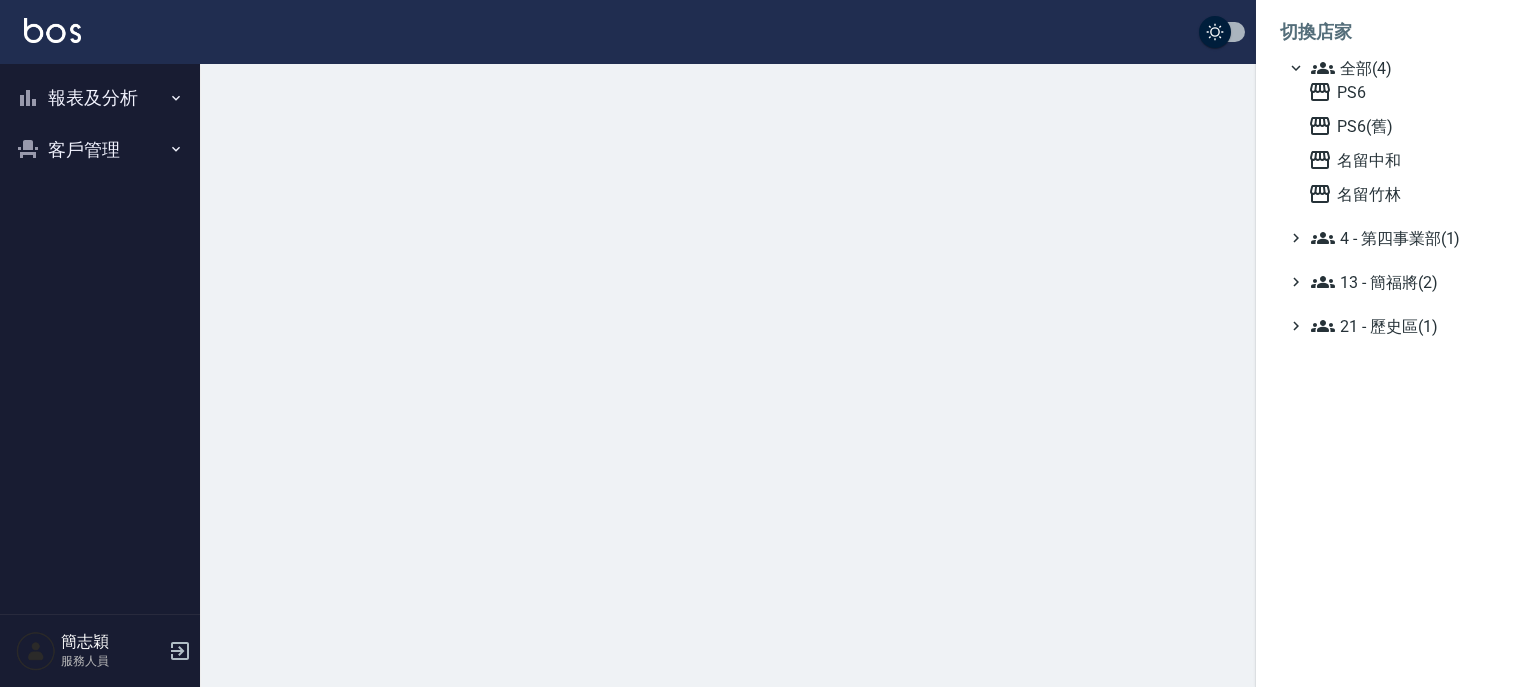 scroll, scrollTop: 0, scrollLeft: 0, axis: both 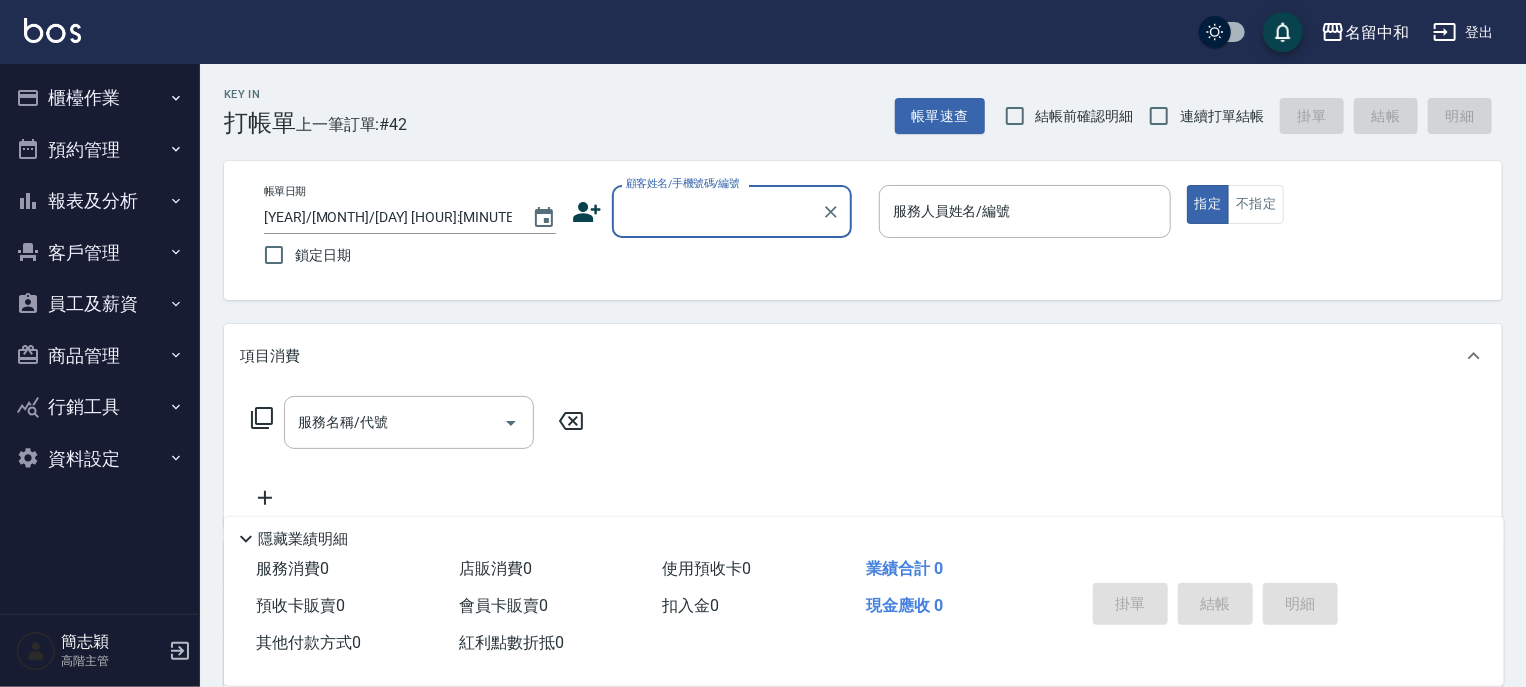click 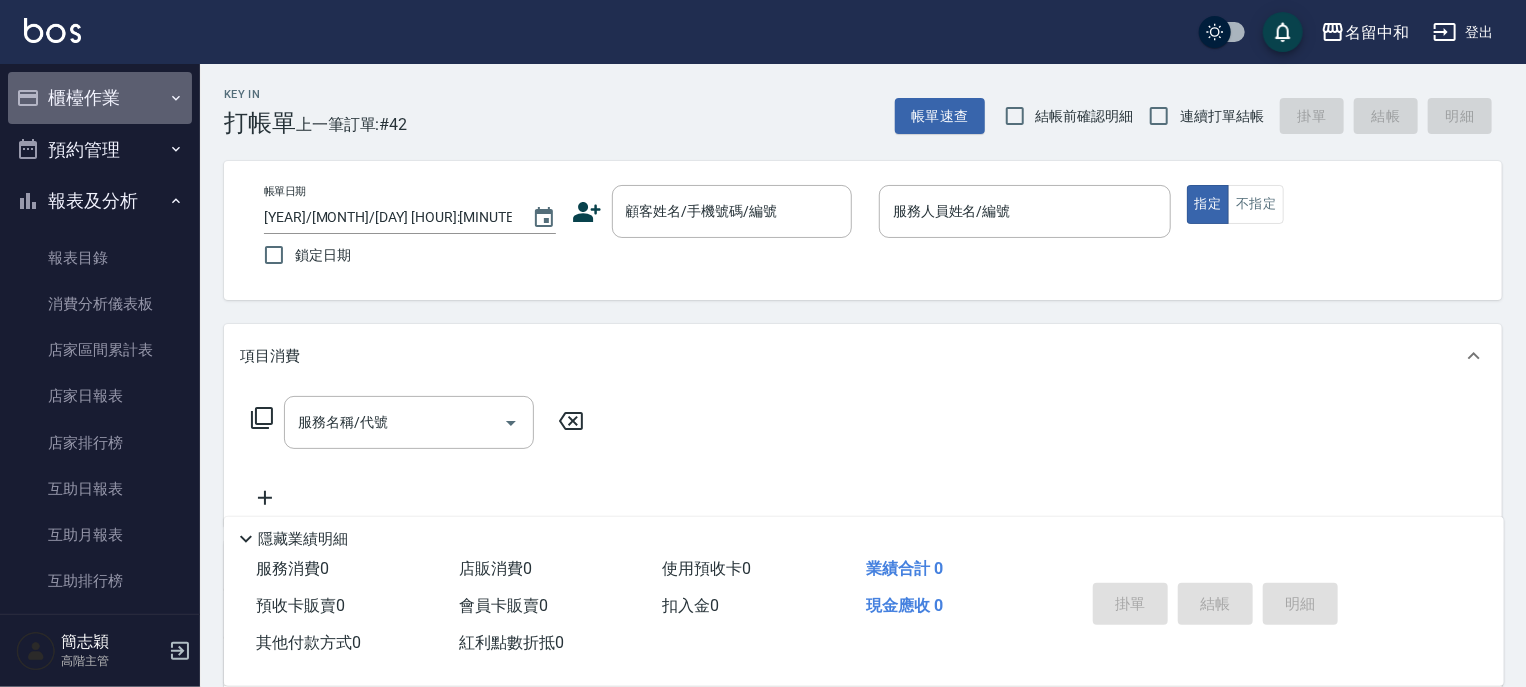 click 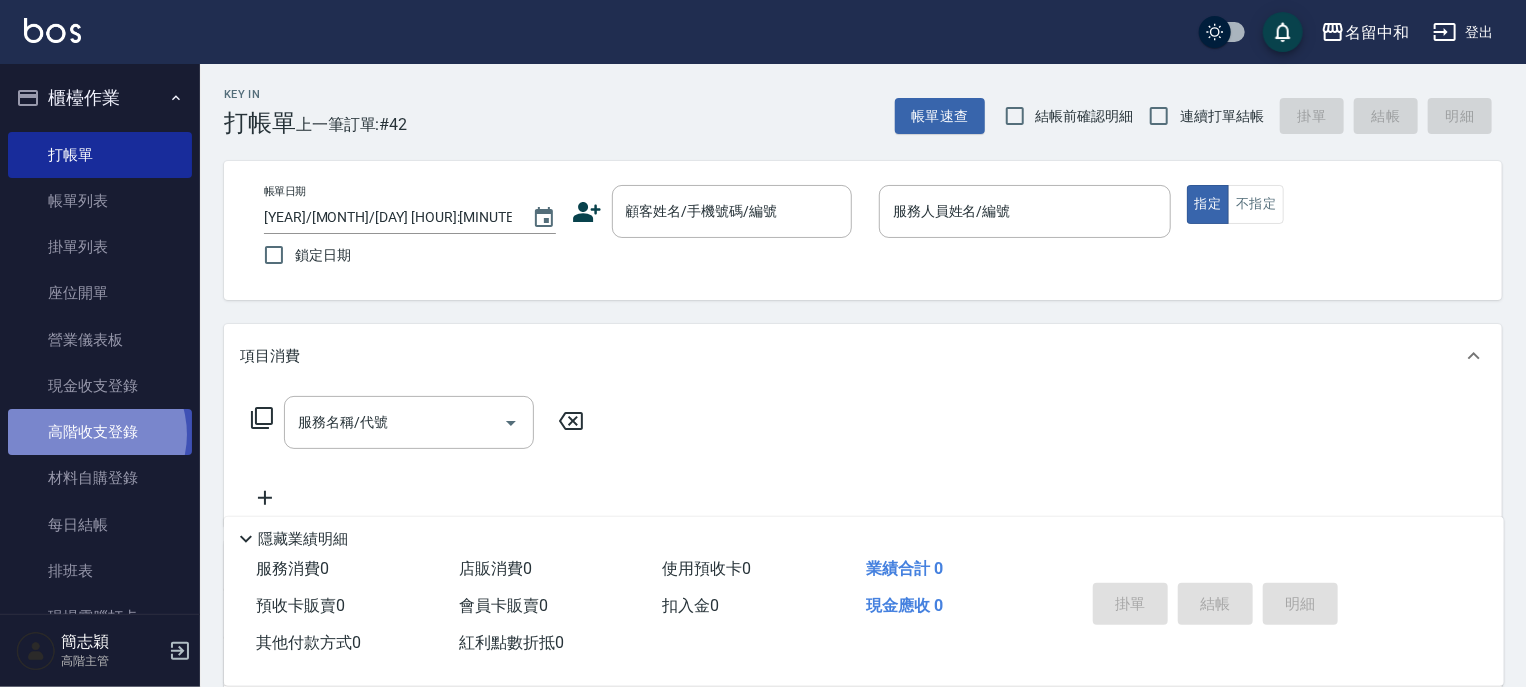 click on "高階收支登錄" at bounding box center (100, 432) 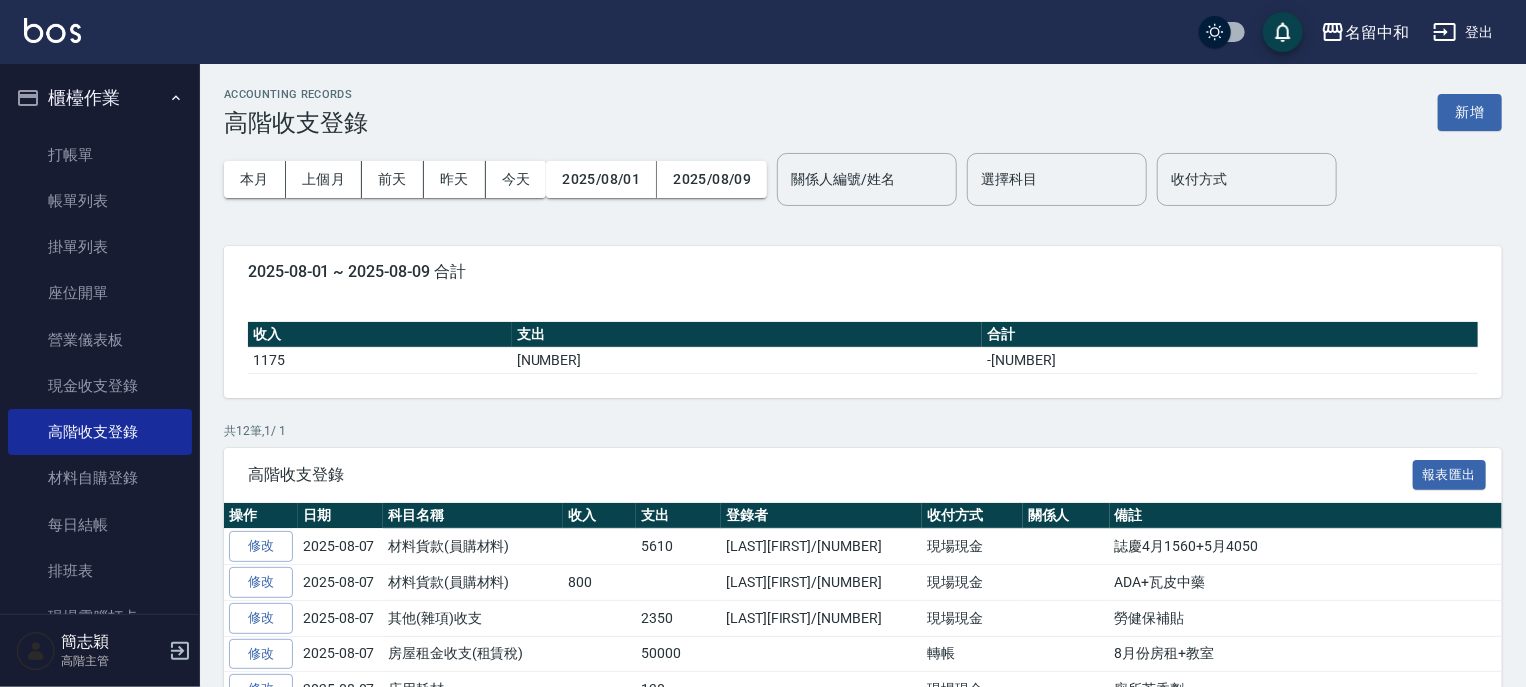 click on "新增" at bounding box center [1470, 112] 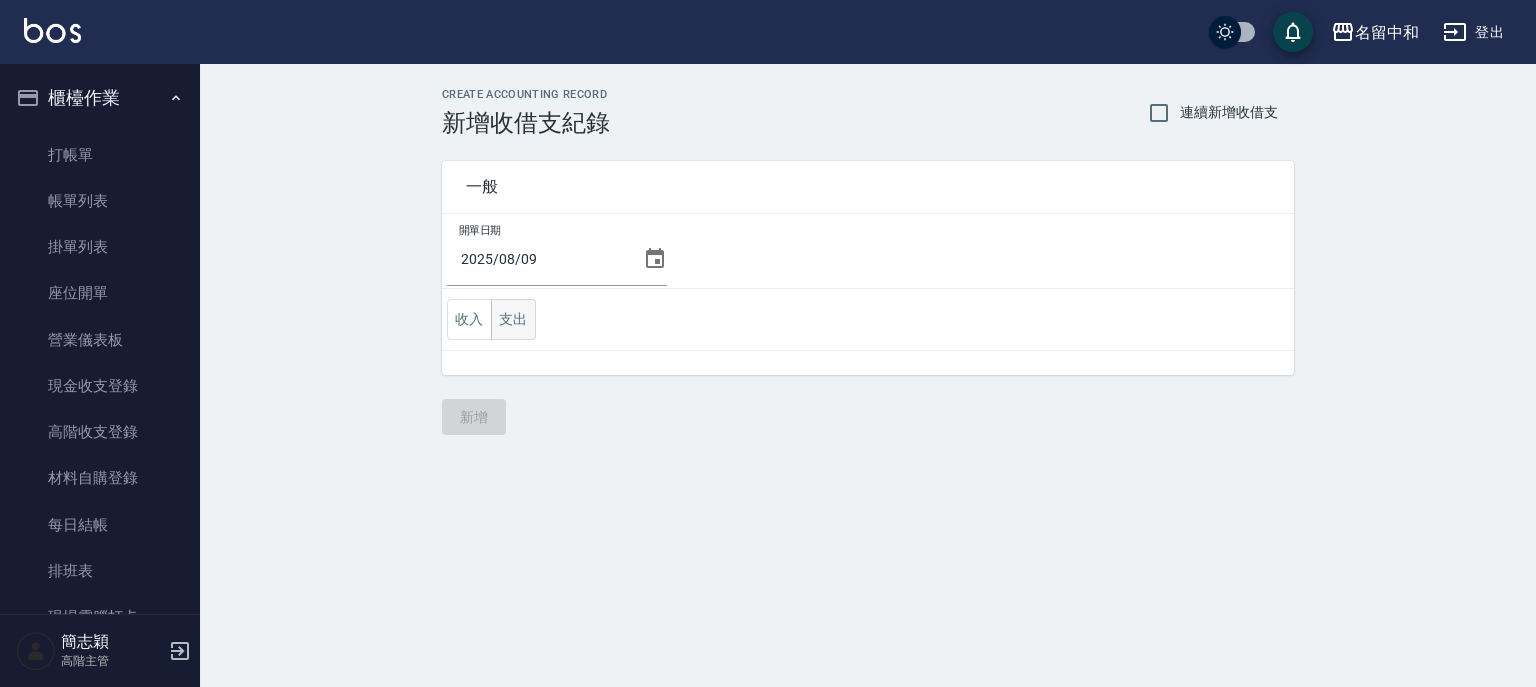 click on "支出" at bounding box center (513, 319) 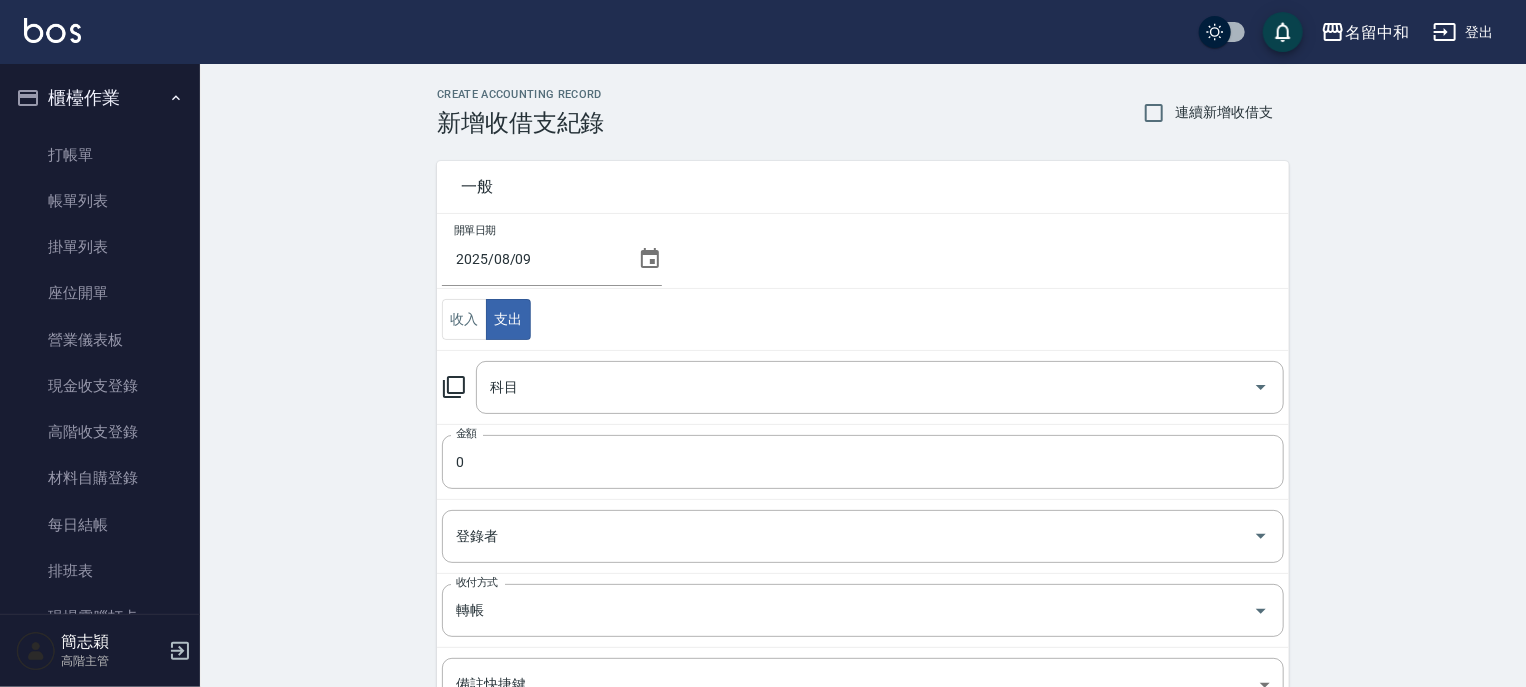 click 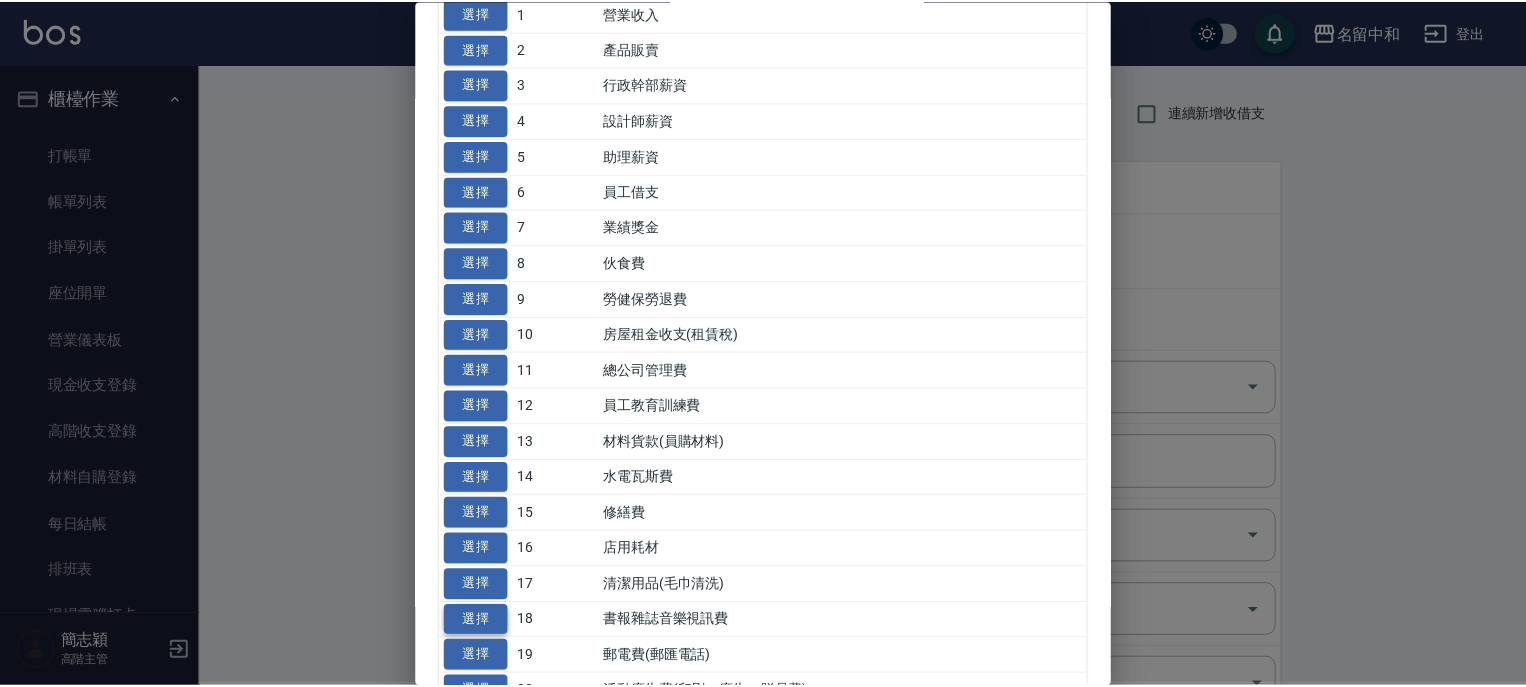 scroll, scrollTop: 400, scrollLeft: 0, axis: vertical 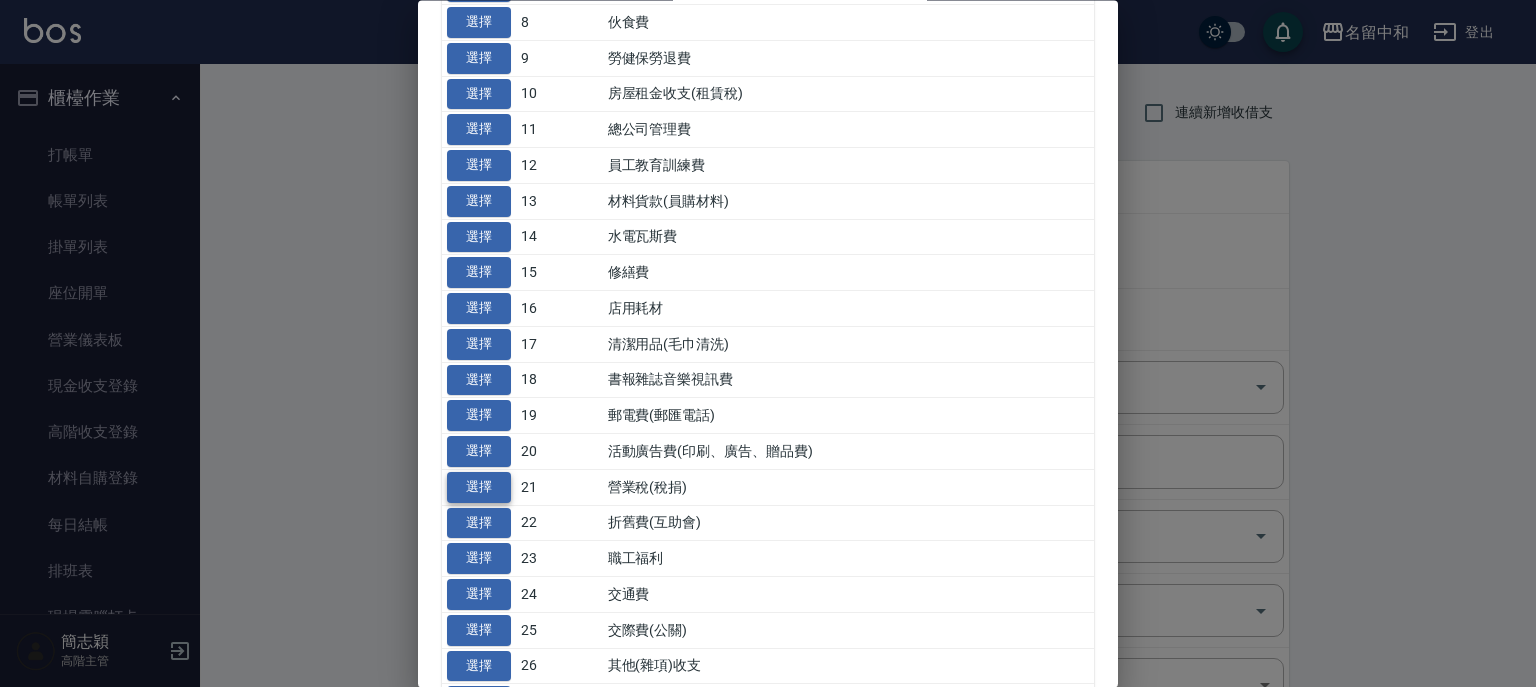 click on "選擇" at bounding box center (479, 487) 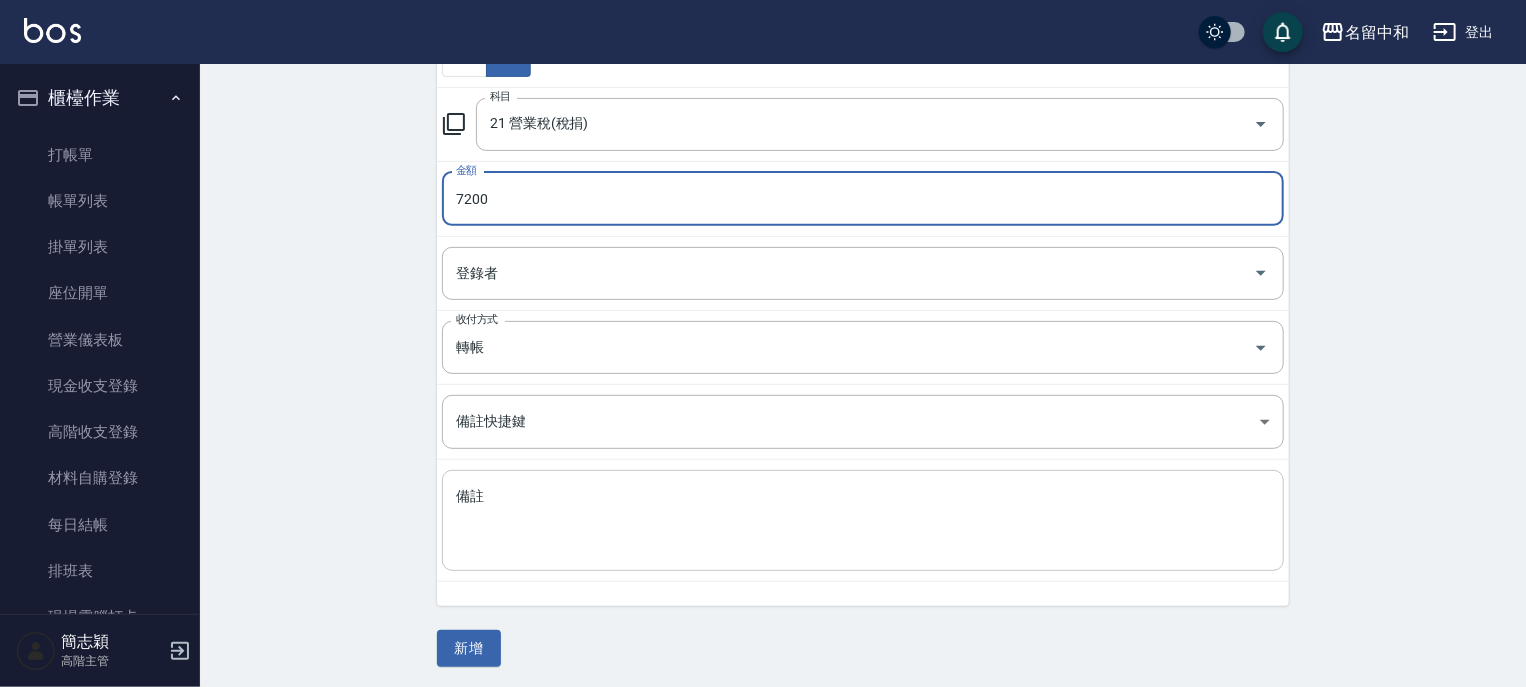 scroll, scrollTop: 264, scrollLeft: 0, axis: vertical 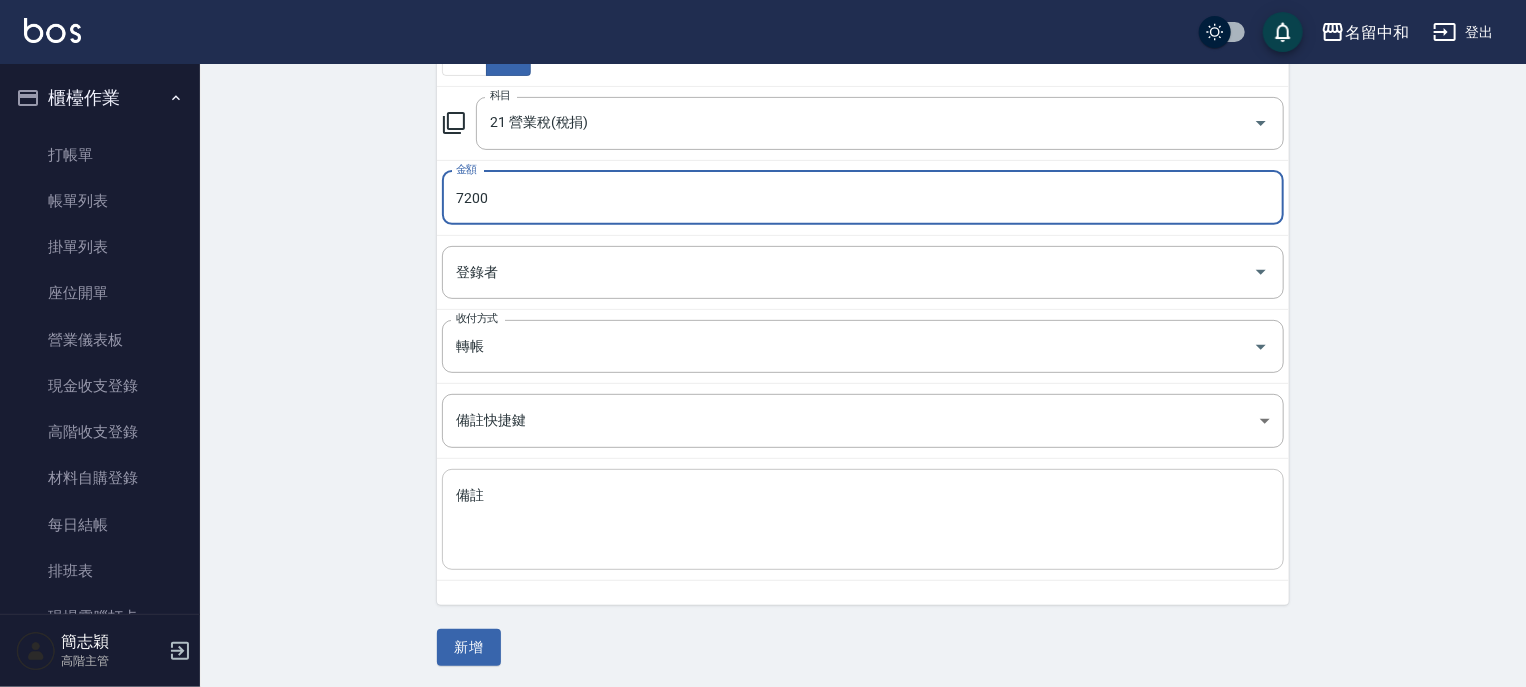 type on "7200" 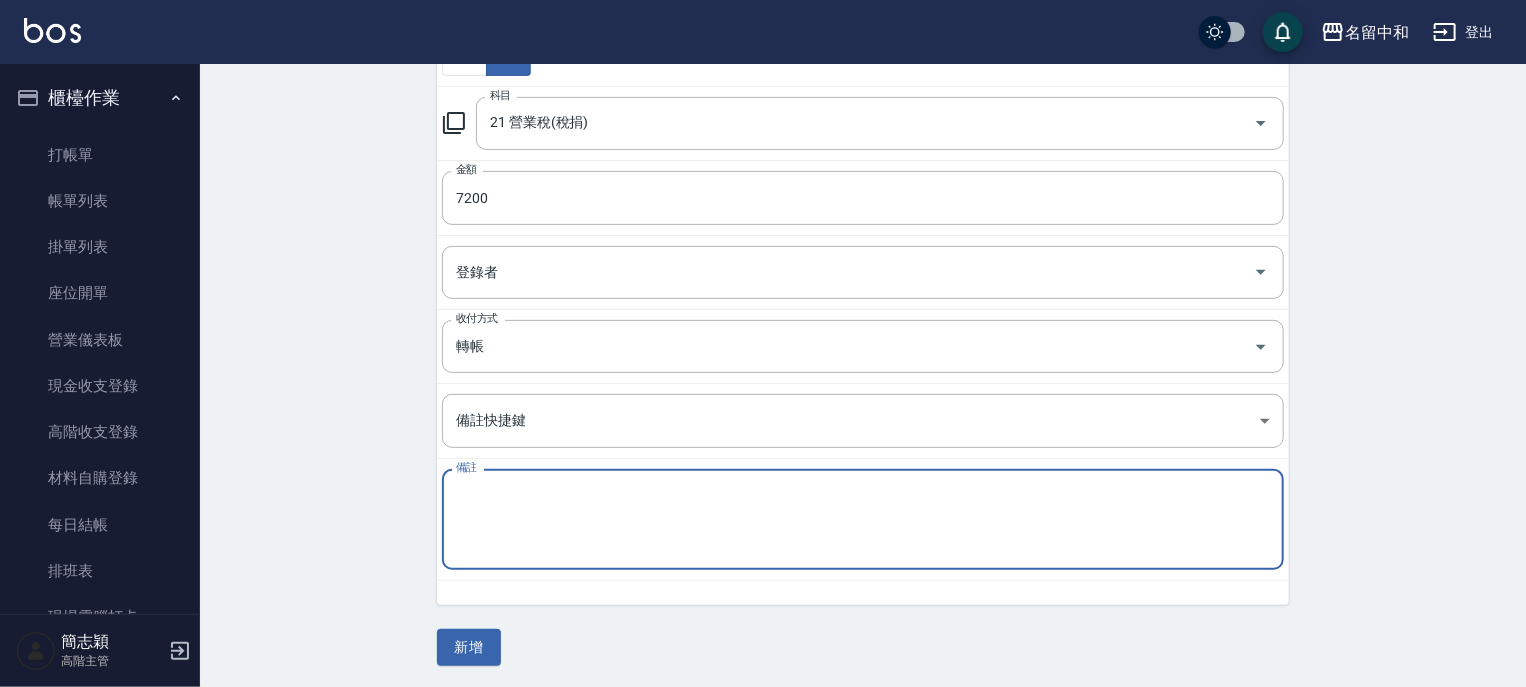 click on "備註" at bounding box center (863, 520) 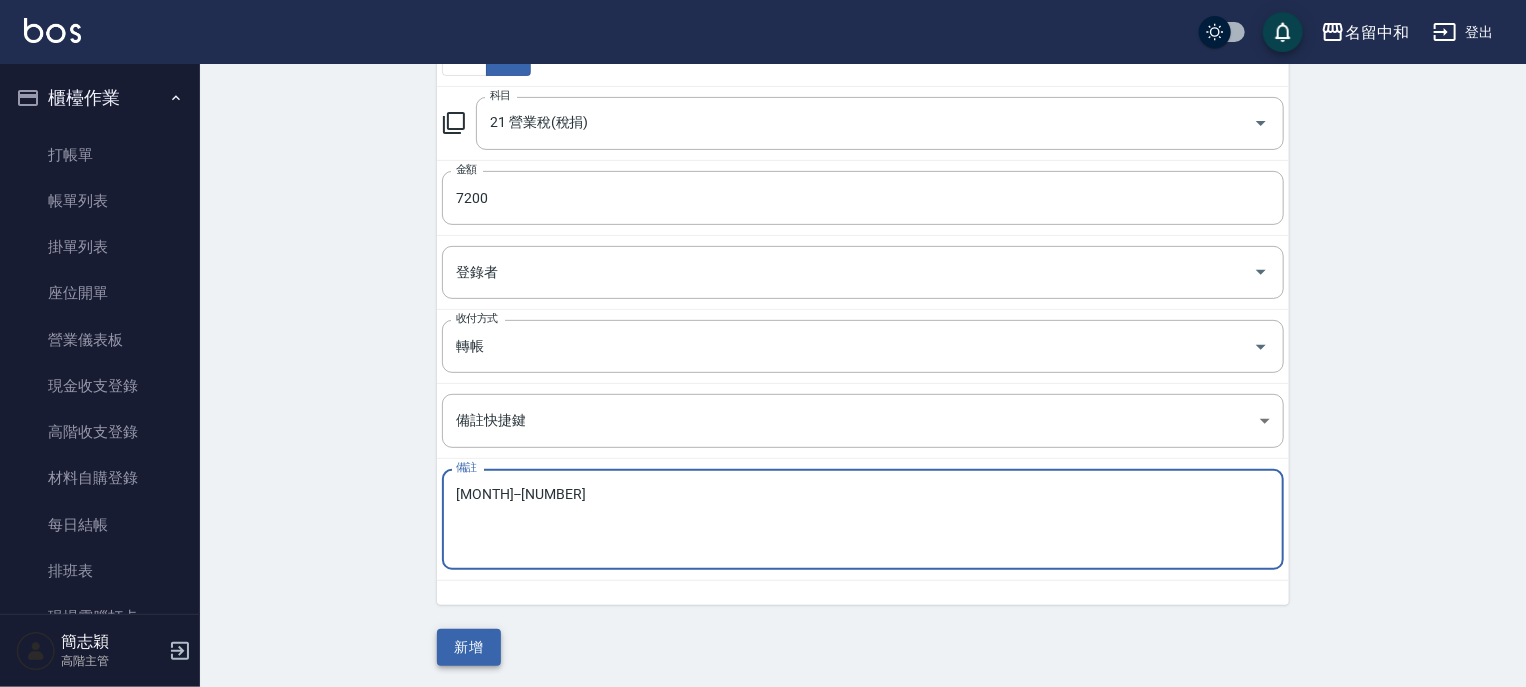 type on "3月--6月" 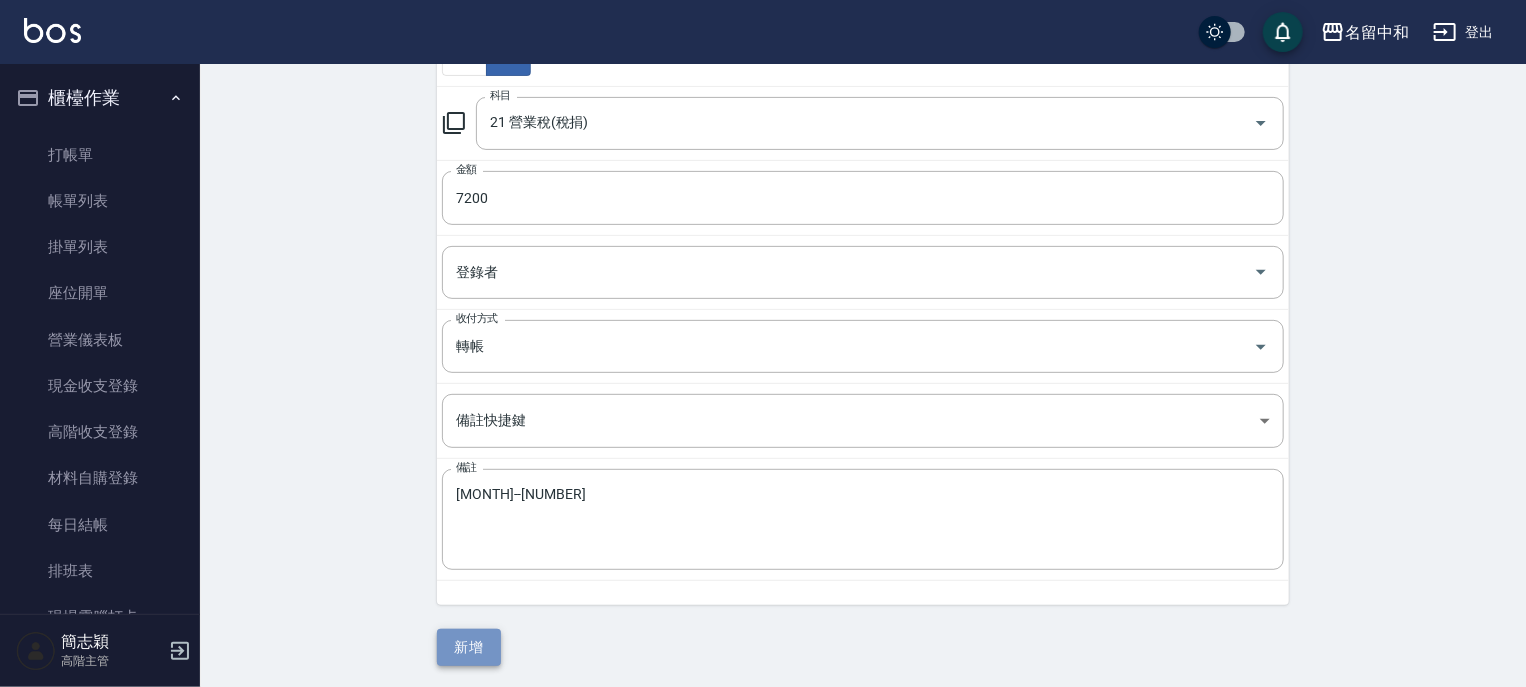 click on "新增" at bounding box center [469, 647] 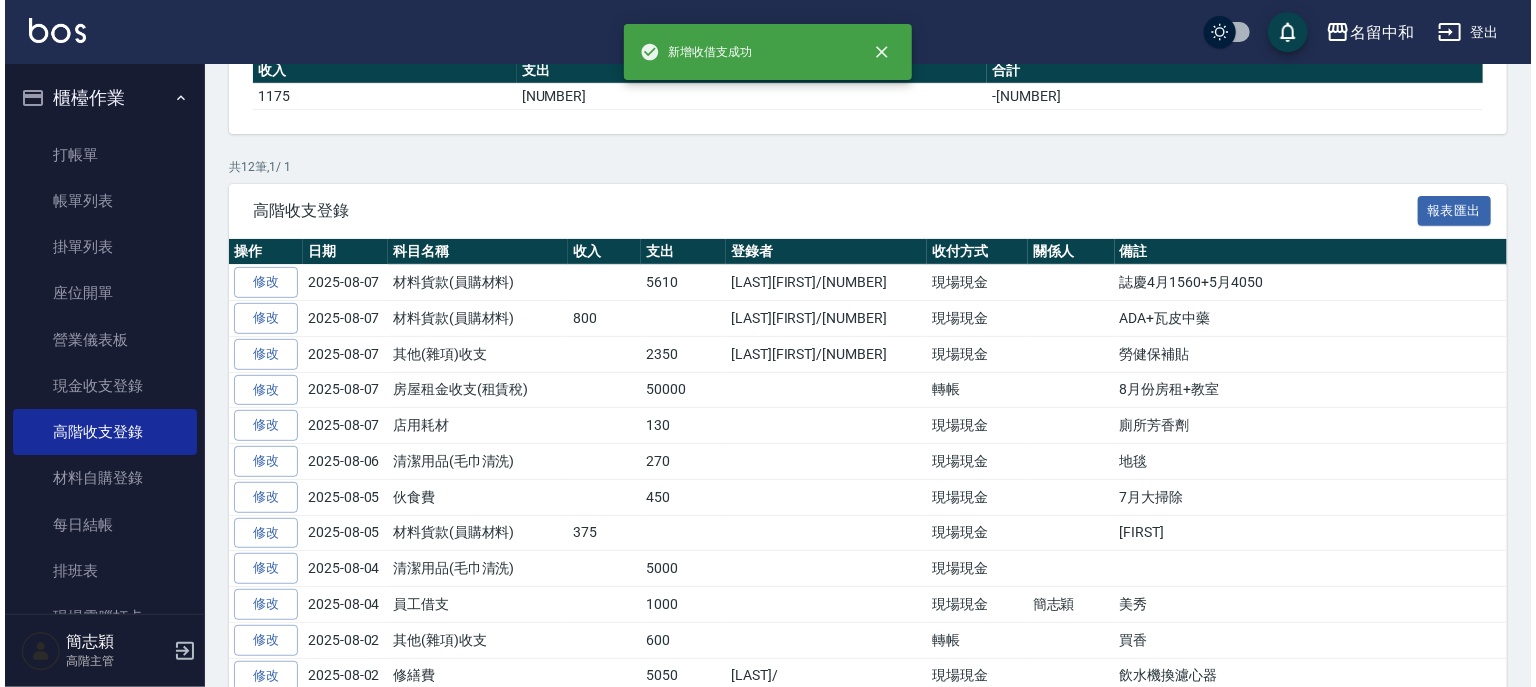 scroll, scrollTop: 0, scrollLeft: 0, axis: both 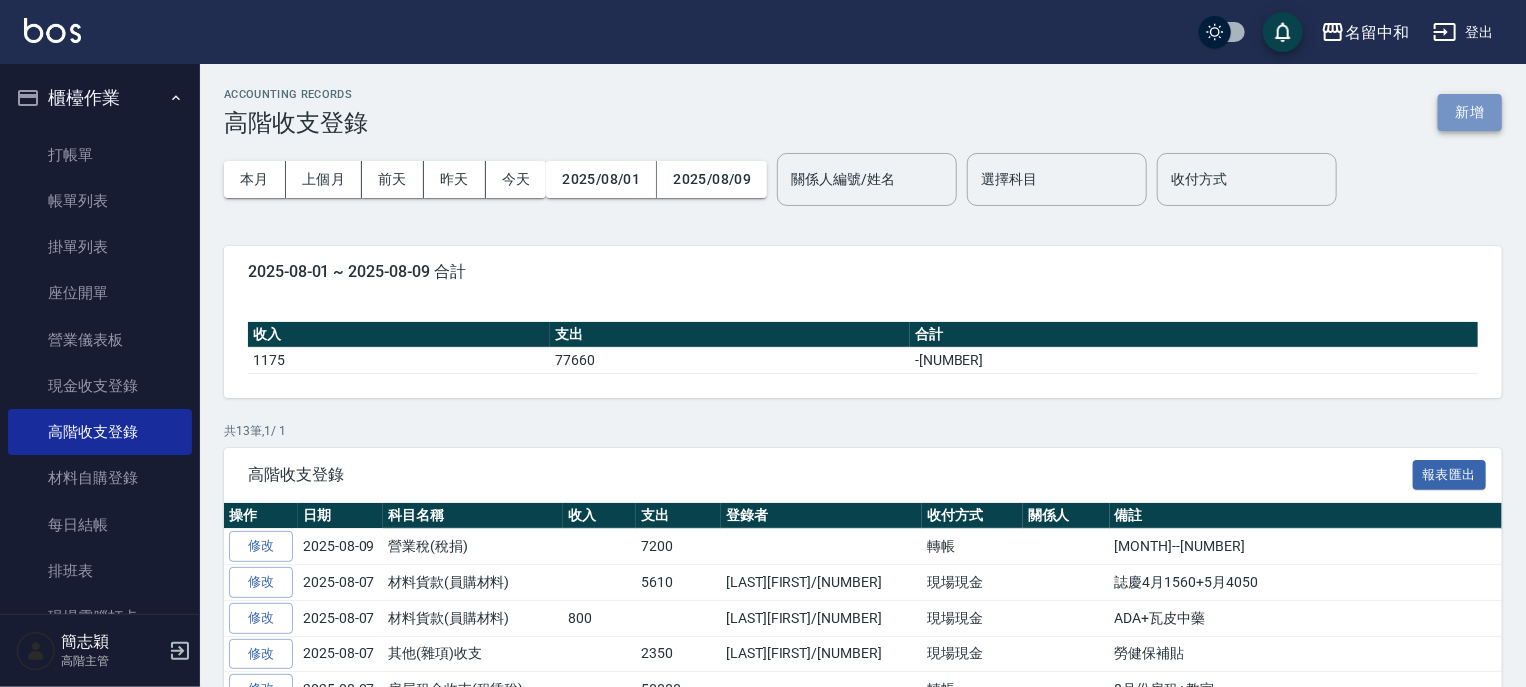 click on "新增" at bounding box center (1470, 112) 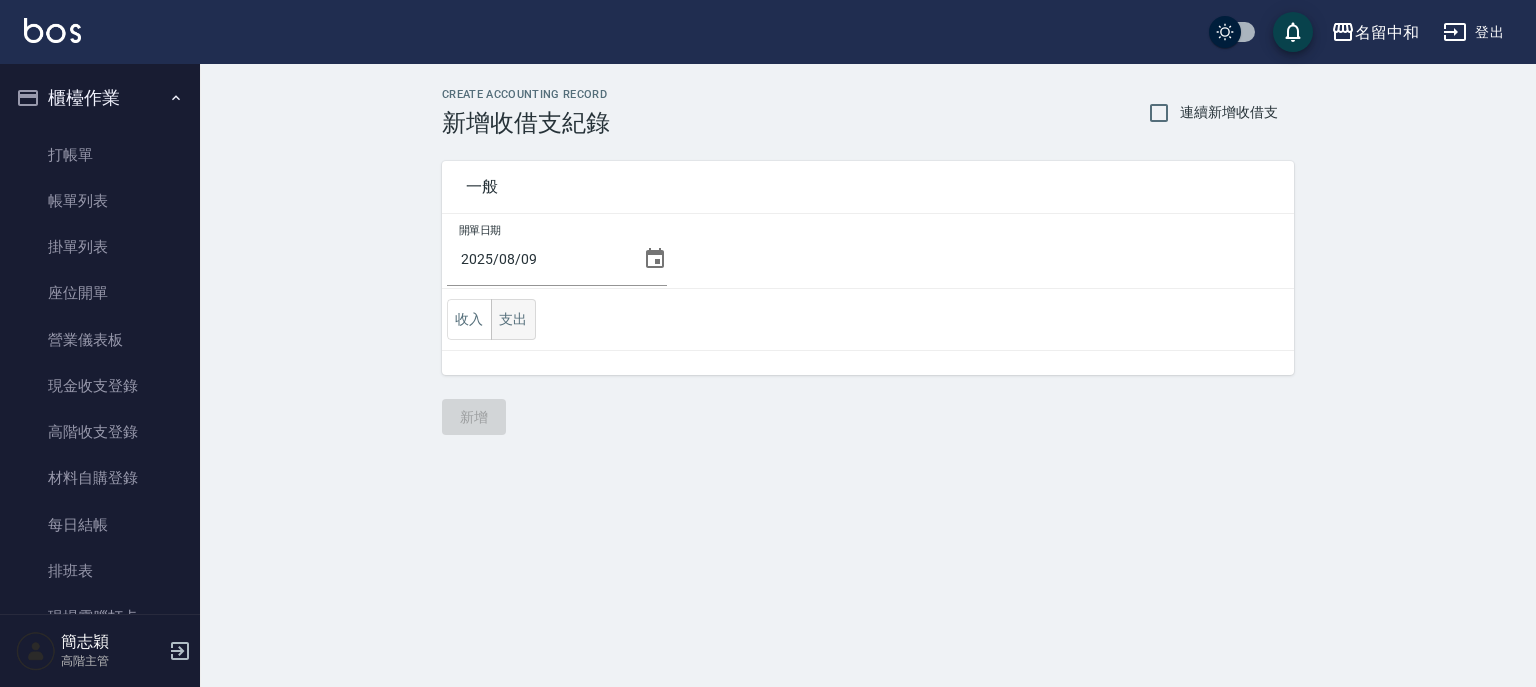 click on "支出" at bounding box center [513, 319] 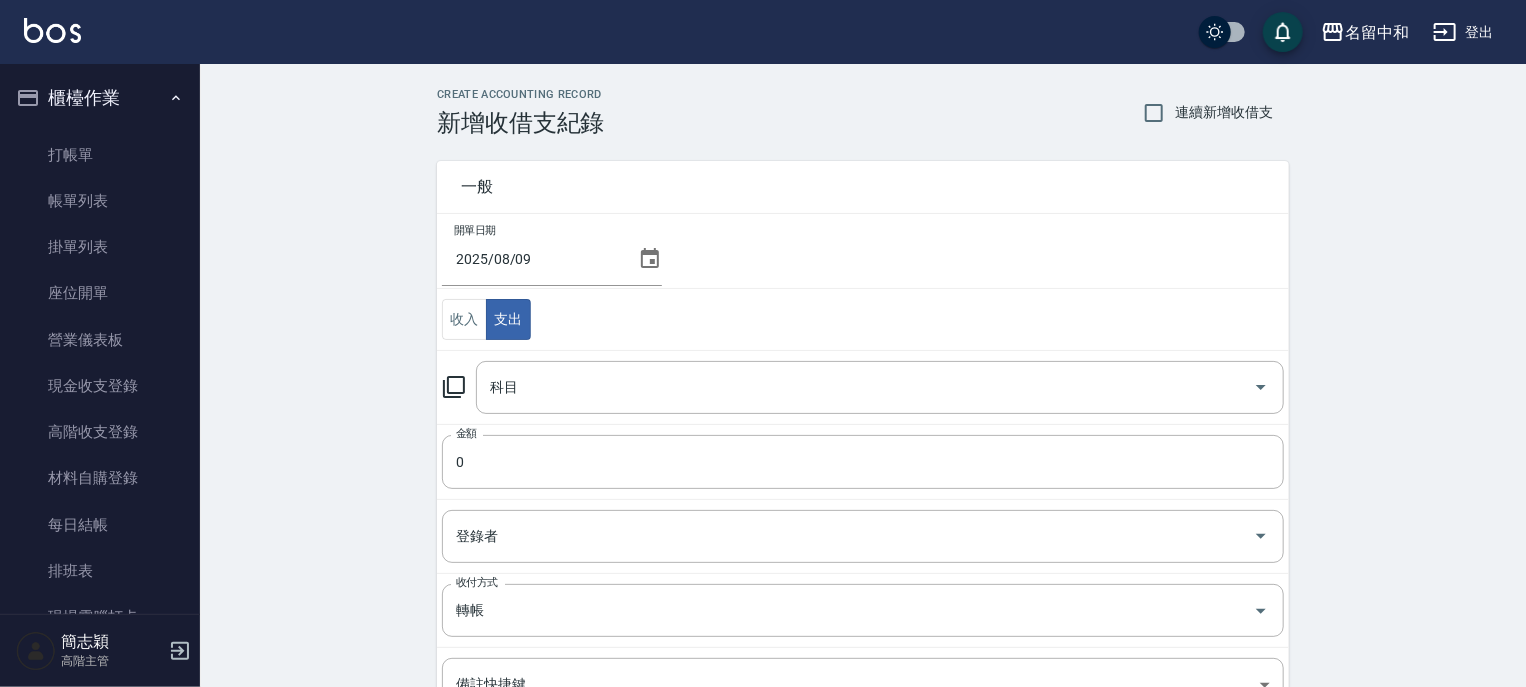 click 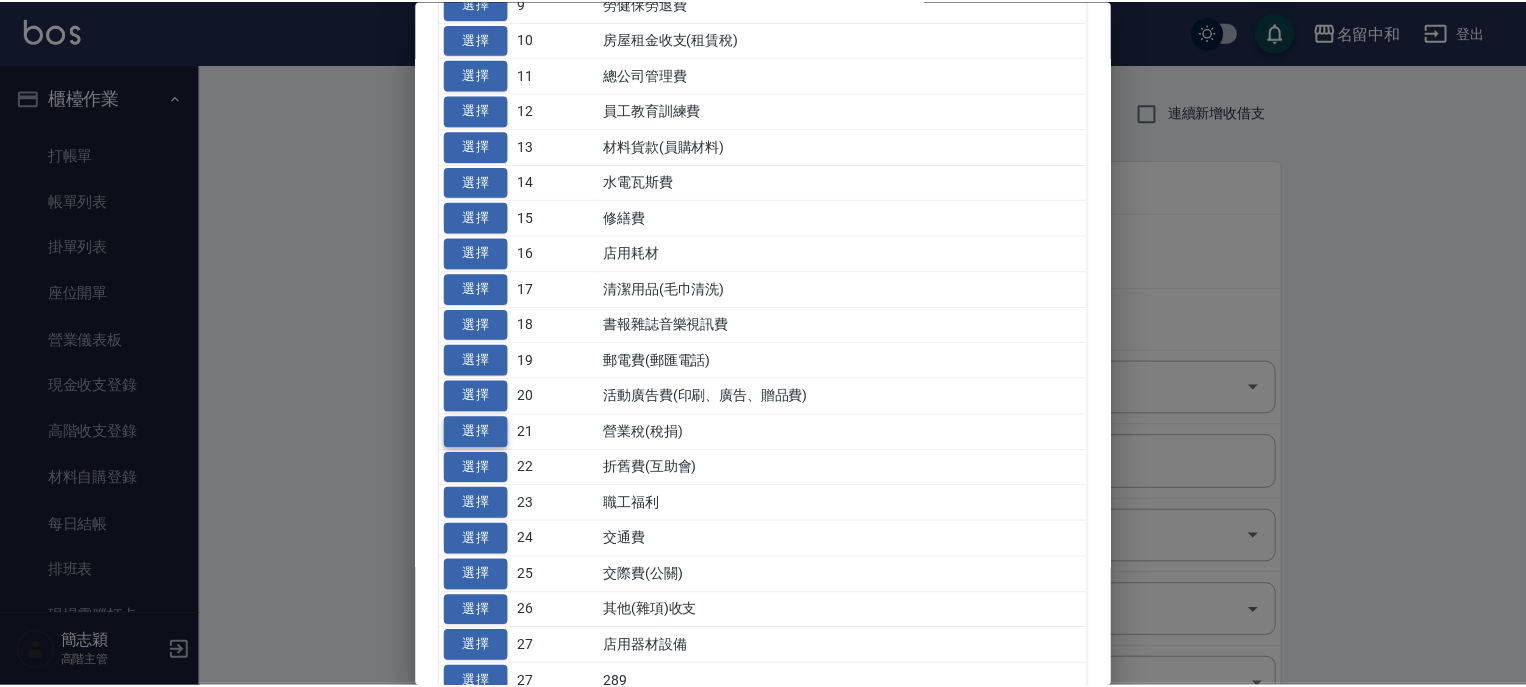 scroll, scrollTop: 480, scrollLeft: 0, axis: vertical 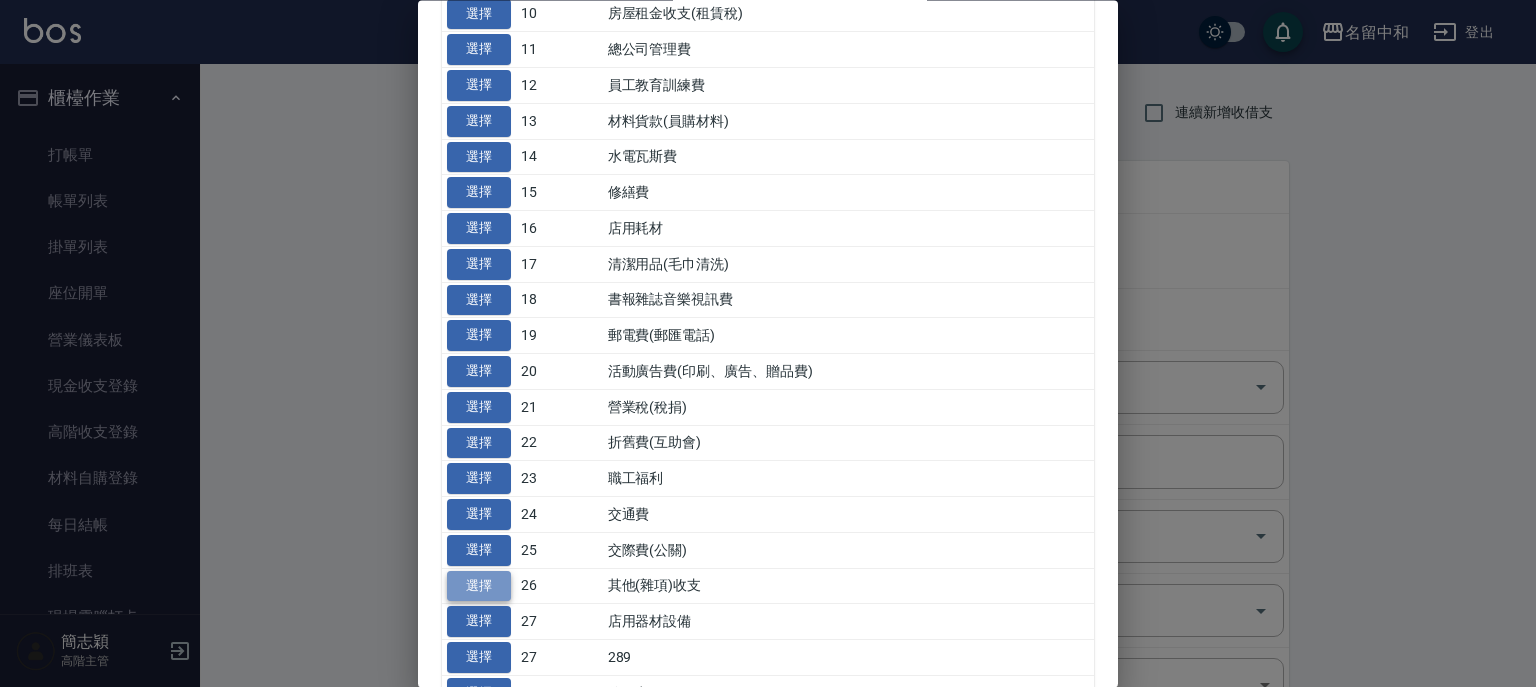 click on "選擇" at bounding box center [479, 586] 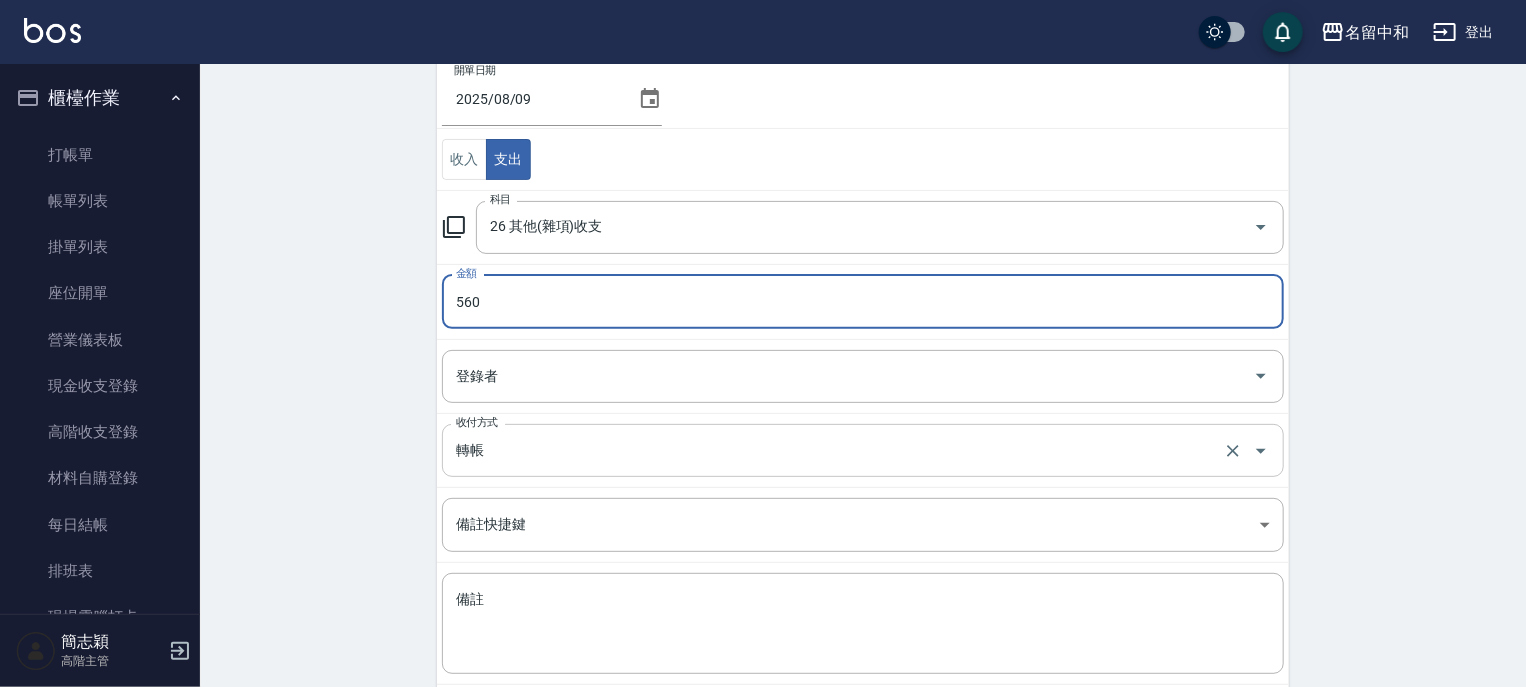 type on "560" 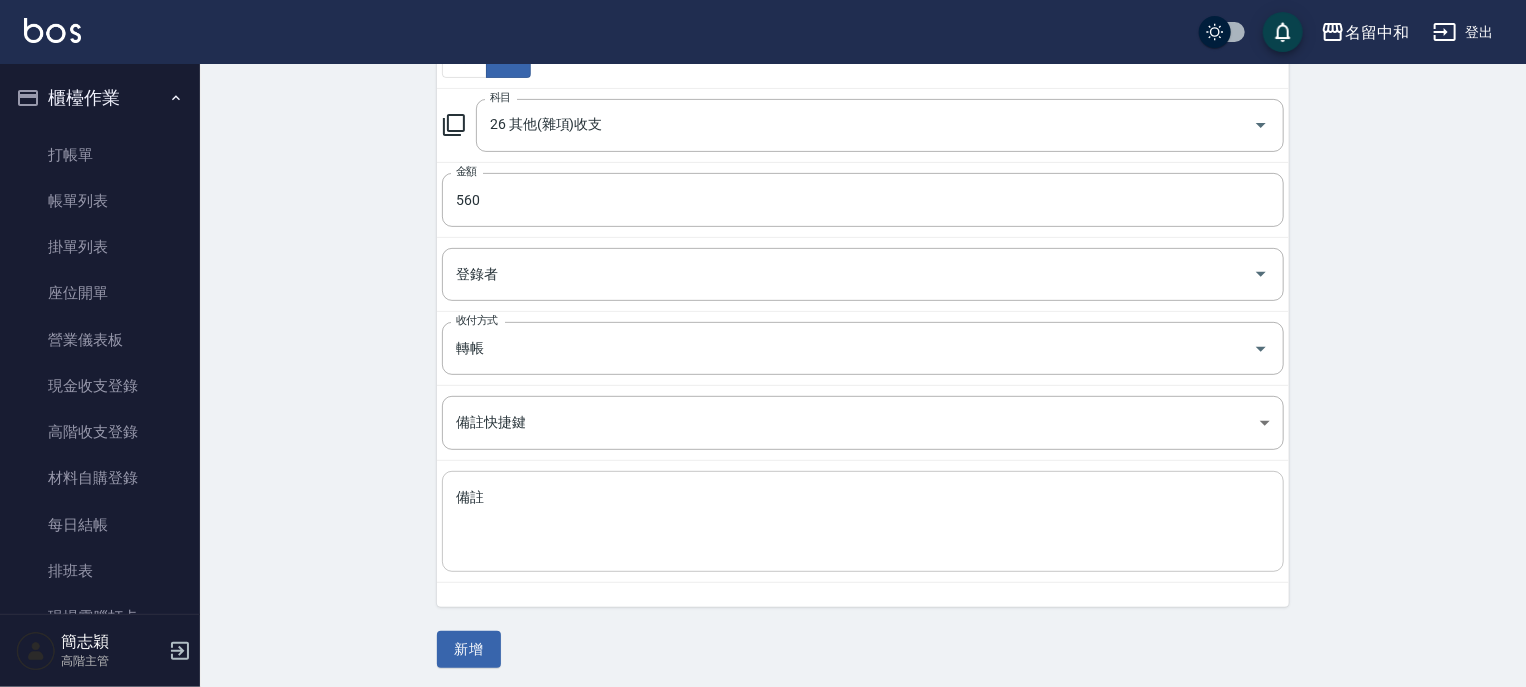 scroll, scrollTop: 264, scrollLeft: 0, axis: vertical 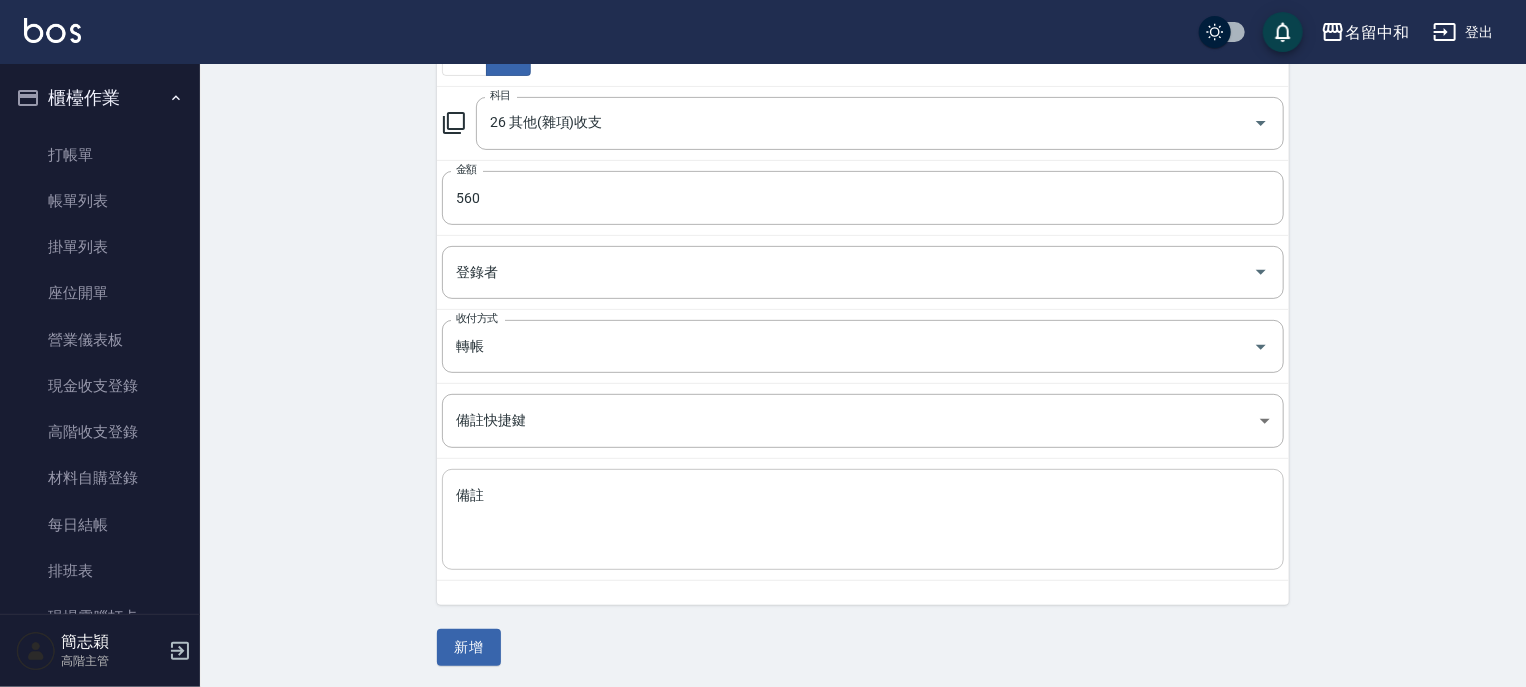 click on "備註" at bounding box center [863, 520] 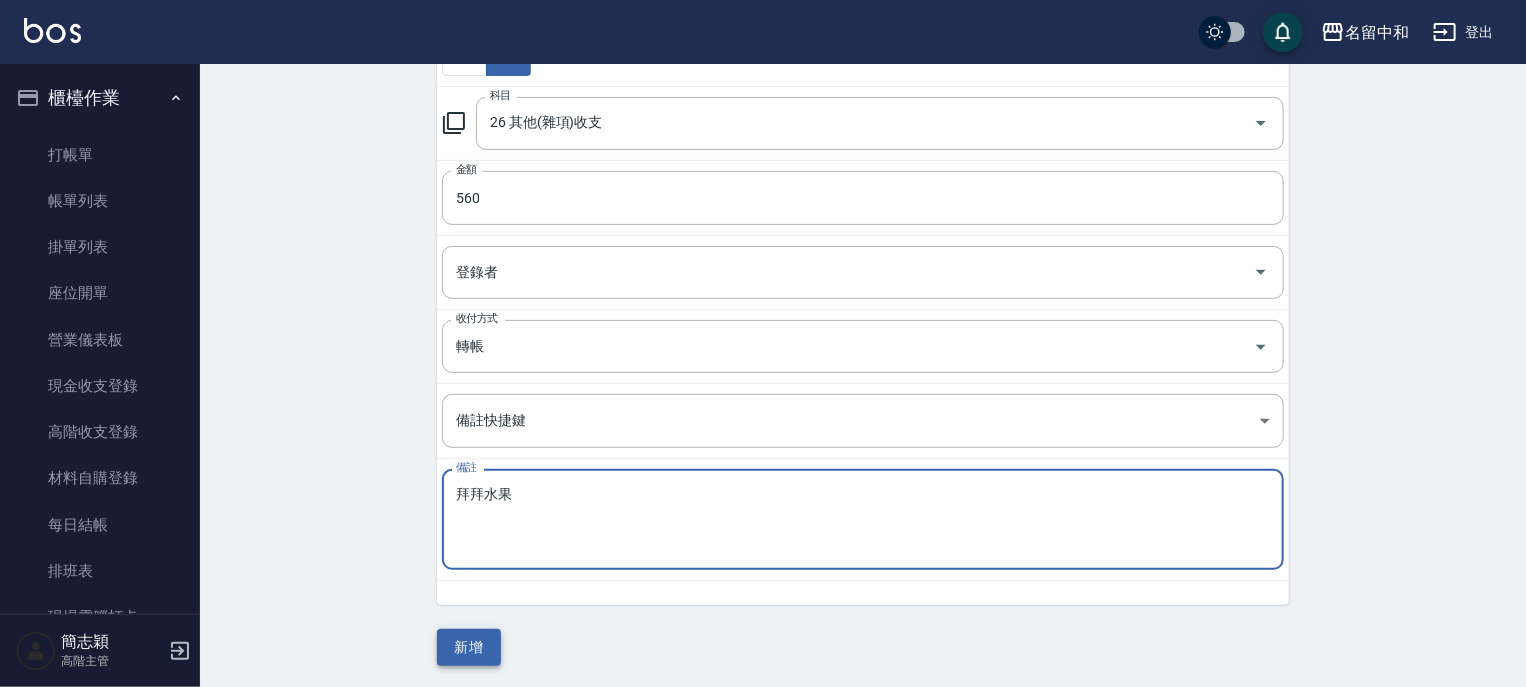 type on "拜拜水果" 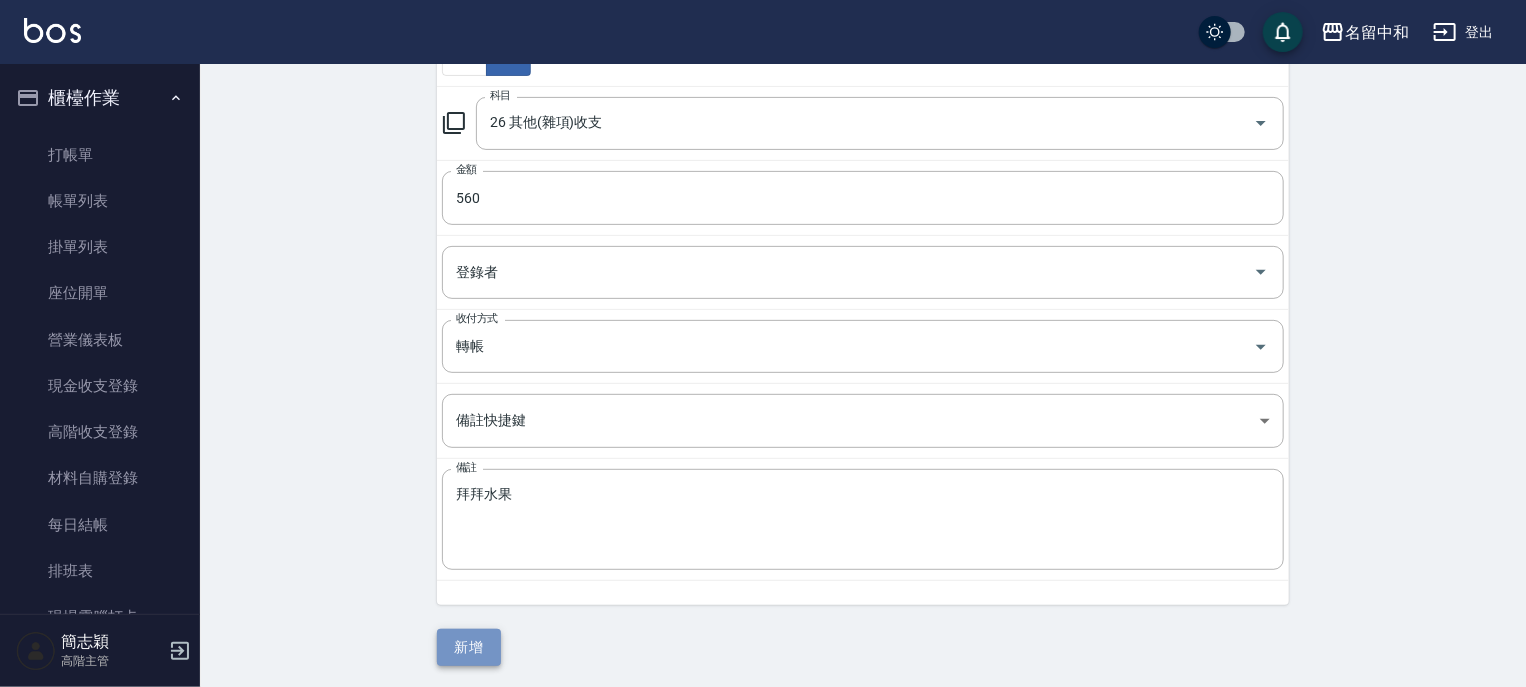 click on "新增" at bounding box center (469, 647) 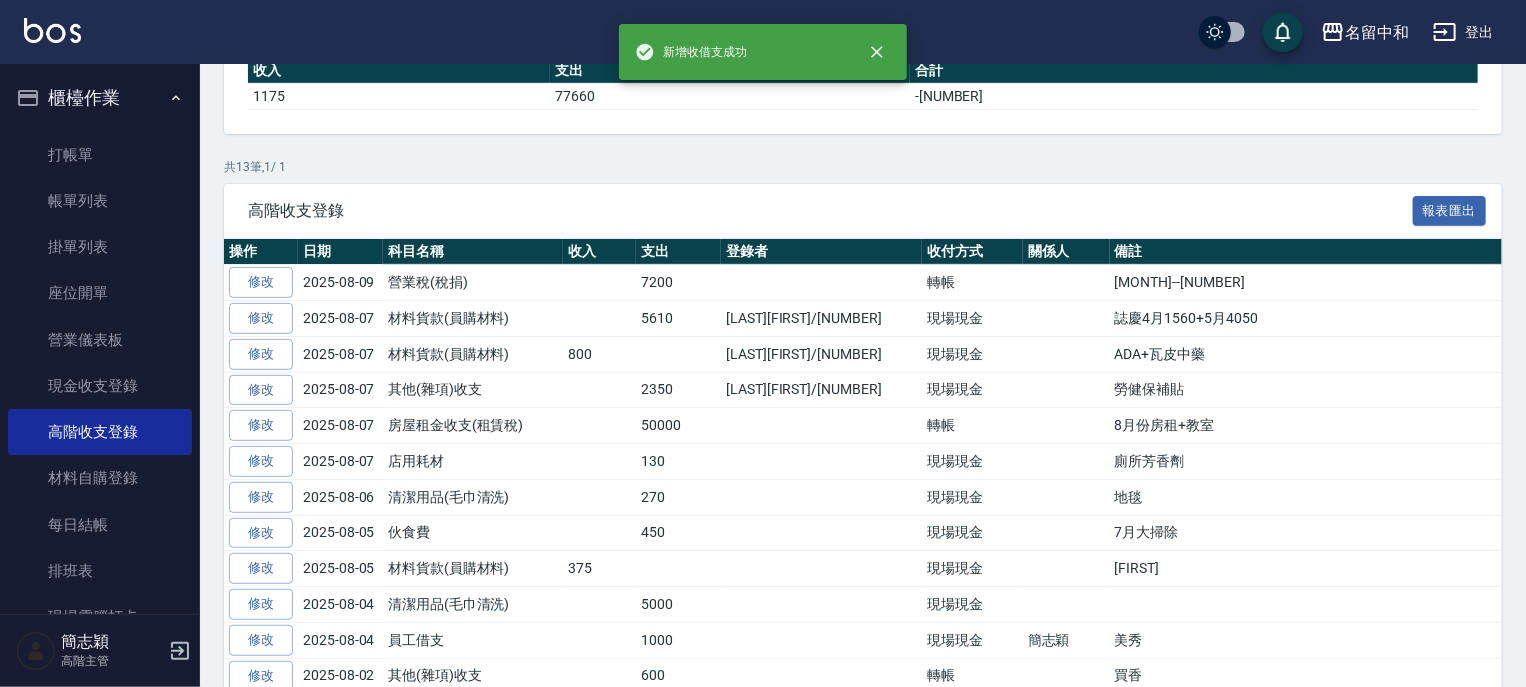 scroll, scrollTop: 0, scrollLeft: 0, axis: both 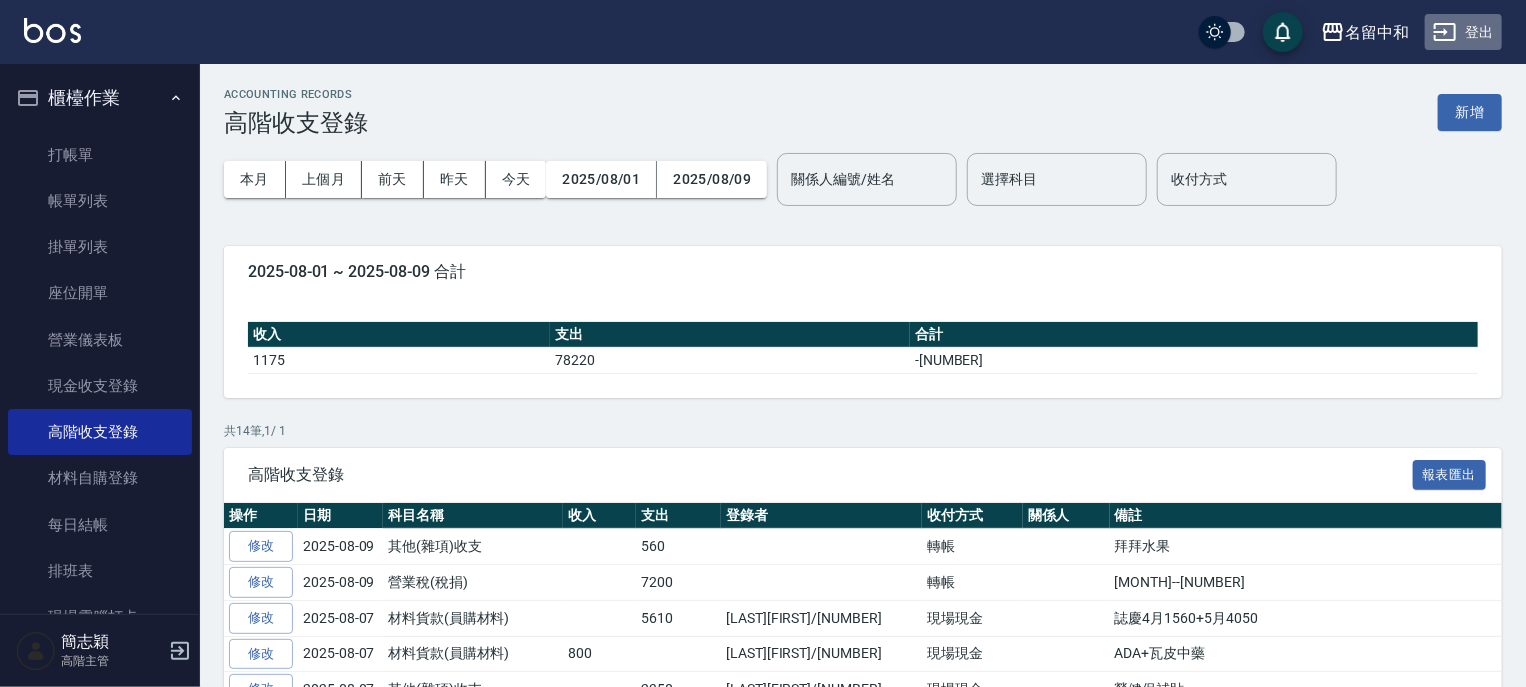 click on "登出" at bounding box center (1463, 32) 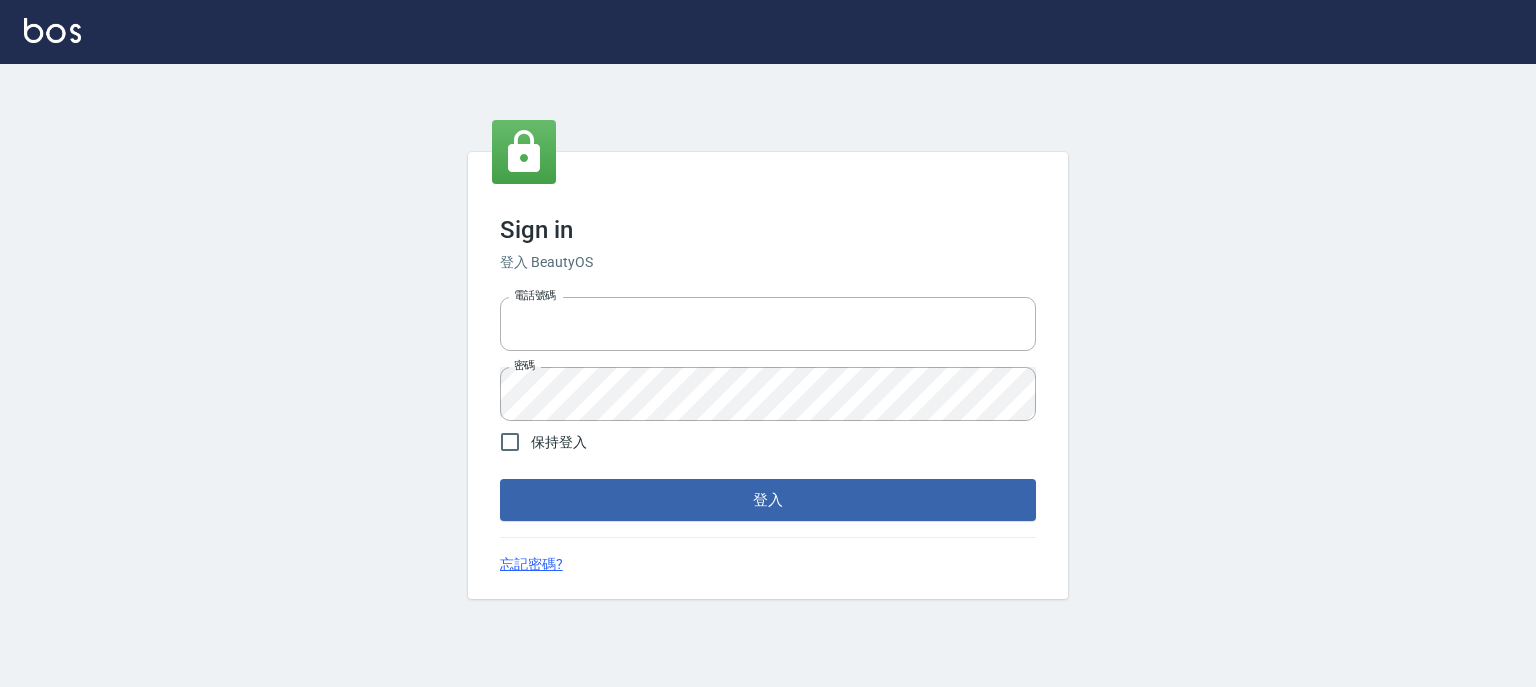 scroll, scrollTop: 0, scrollLeft: 0, axis: both 